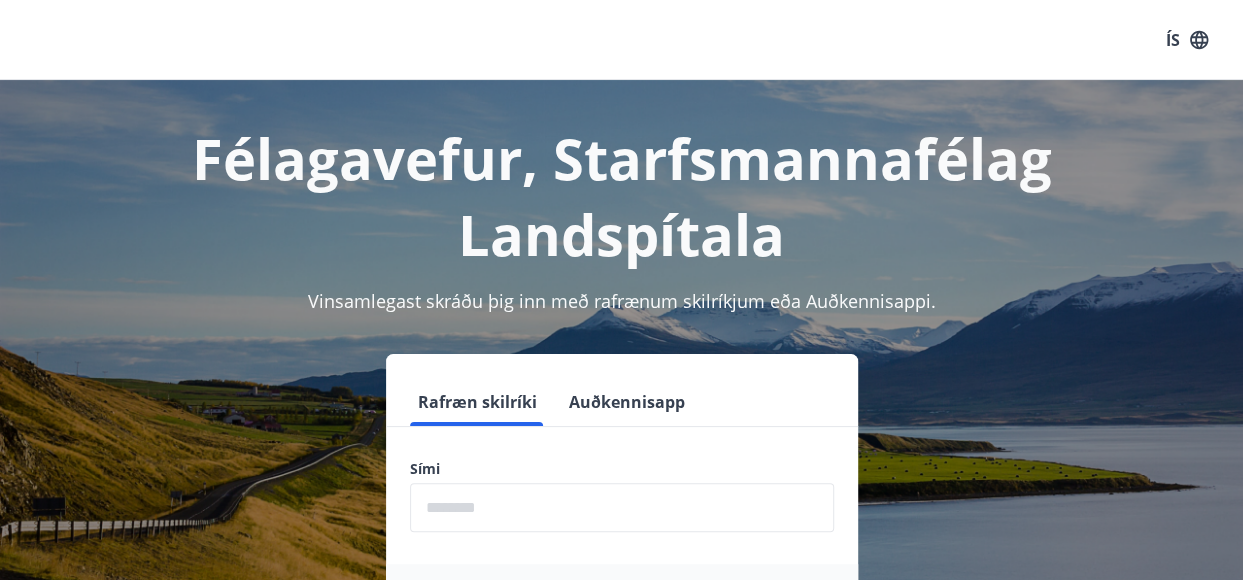 scroll, scrollTop: 118, scrollLeft: 0, axis: vertical 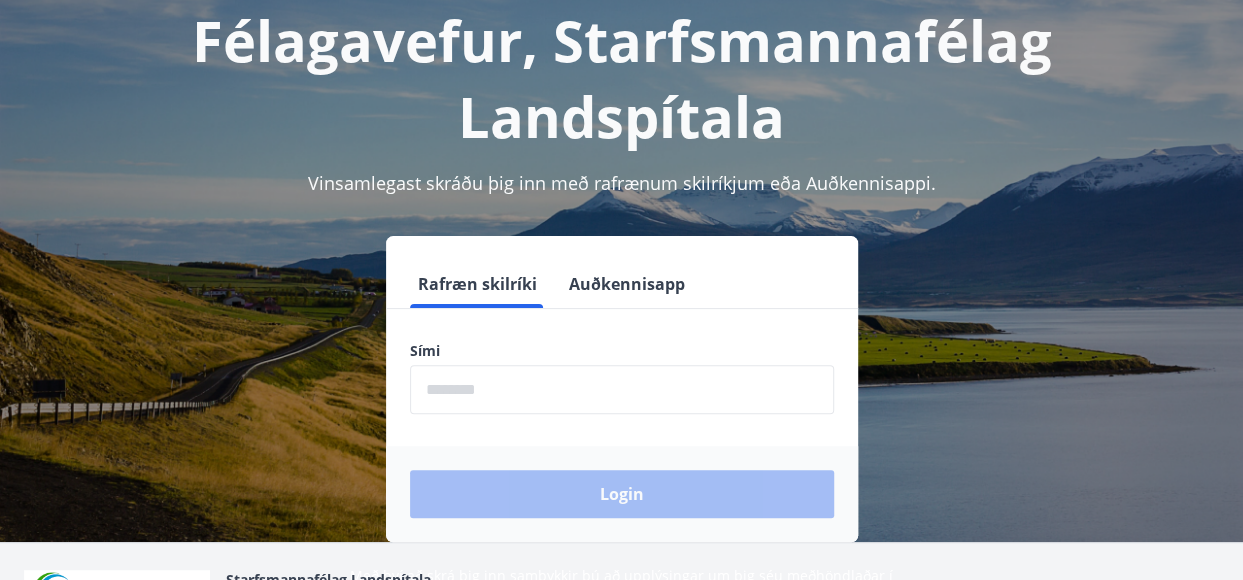 click on "Auðkennisapp" at bounding box center [627, 284] 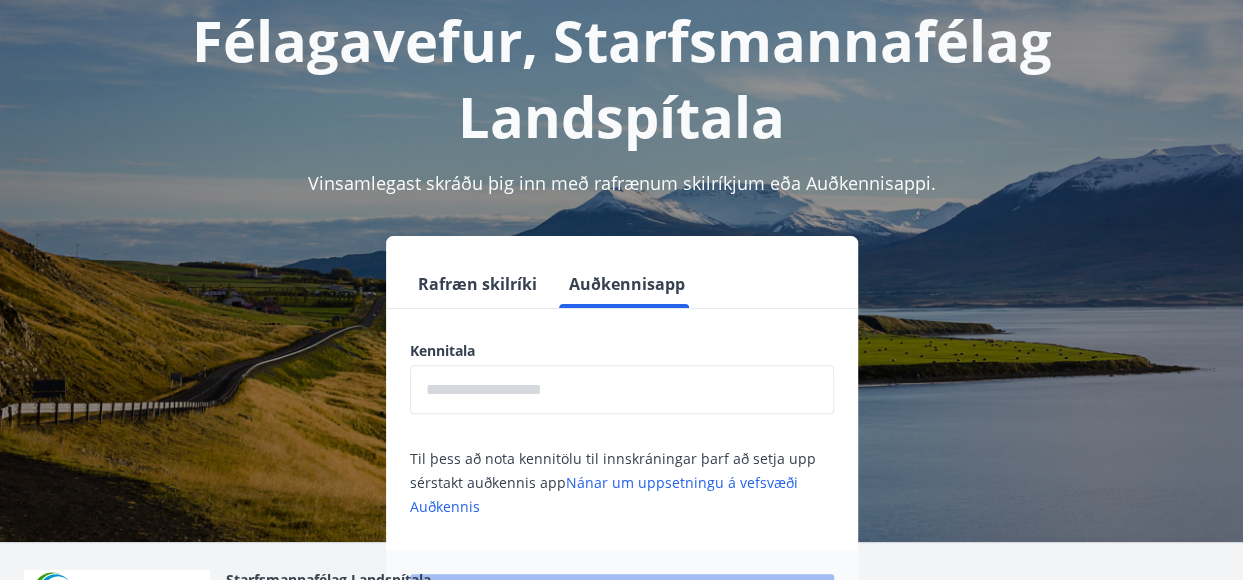 click at bounding box center [622, 389] 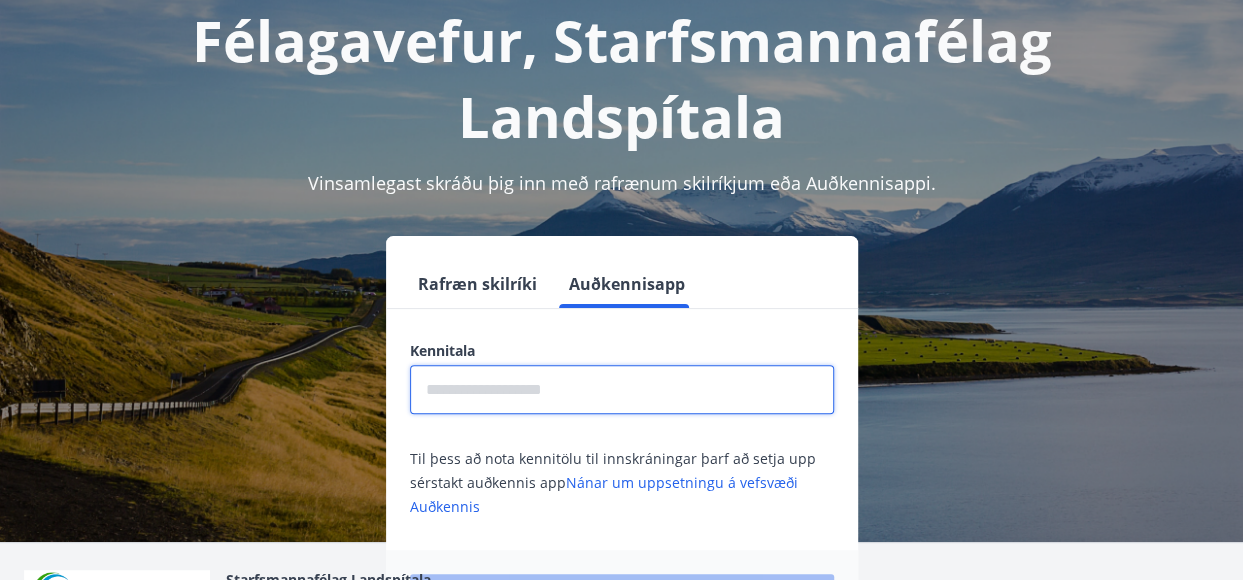 type on "**********" 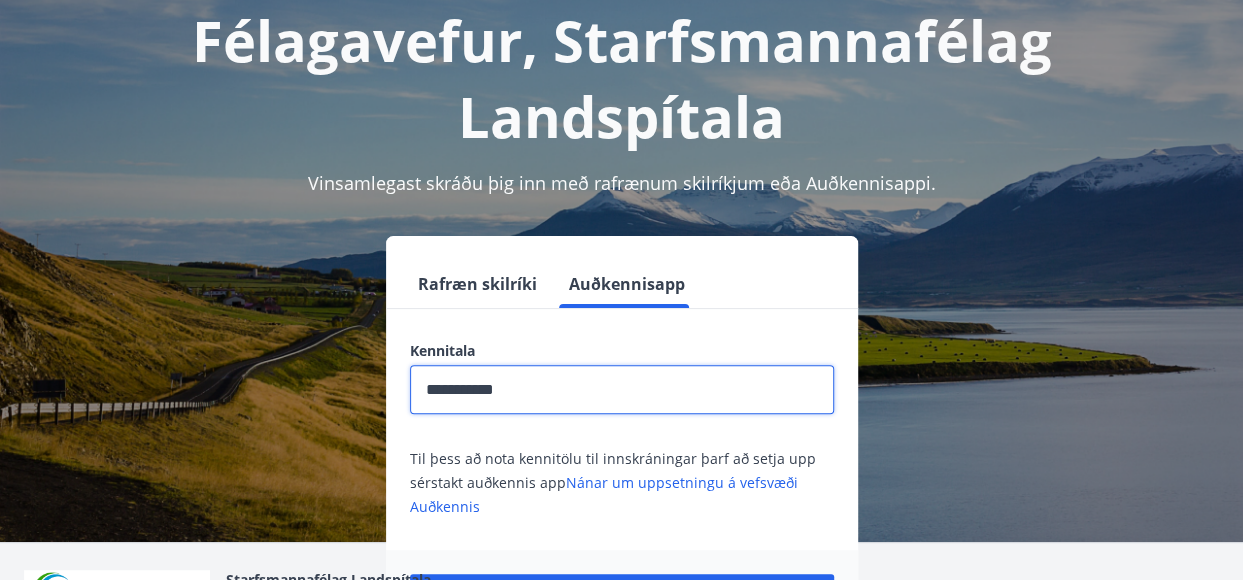 scroll, scrollTop: 248, scrollLeft: 0, axis: vertical 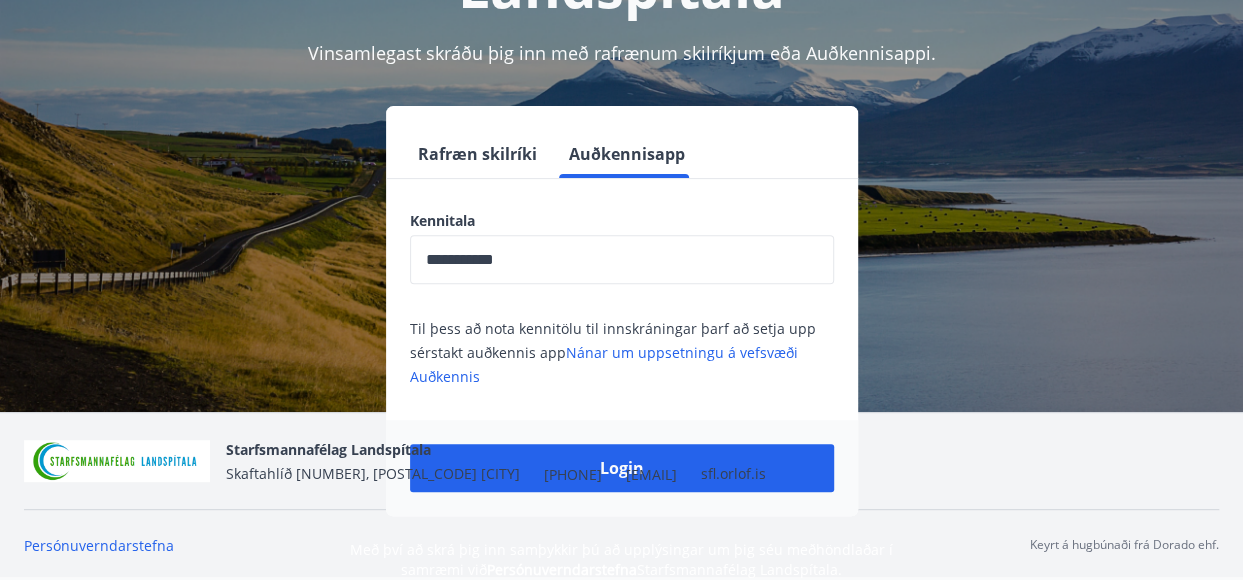 click on "Starfsmannafélag Landspítala Skaftahlíð 24 , 105 Reykjavík +354 543-5969 starfsmannafelag@landspitali.is sfl.orlof.is" at bounding box center (496, 461) 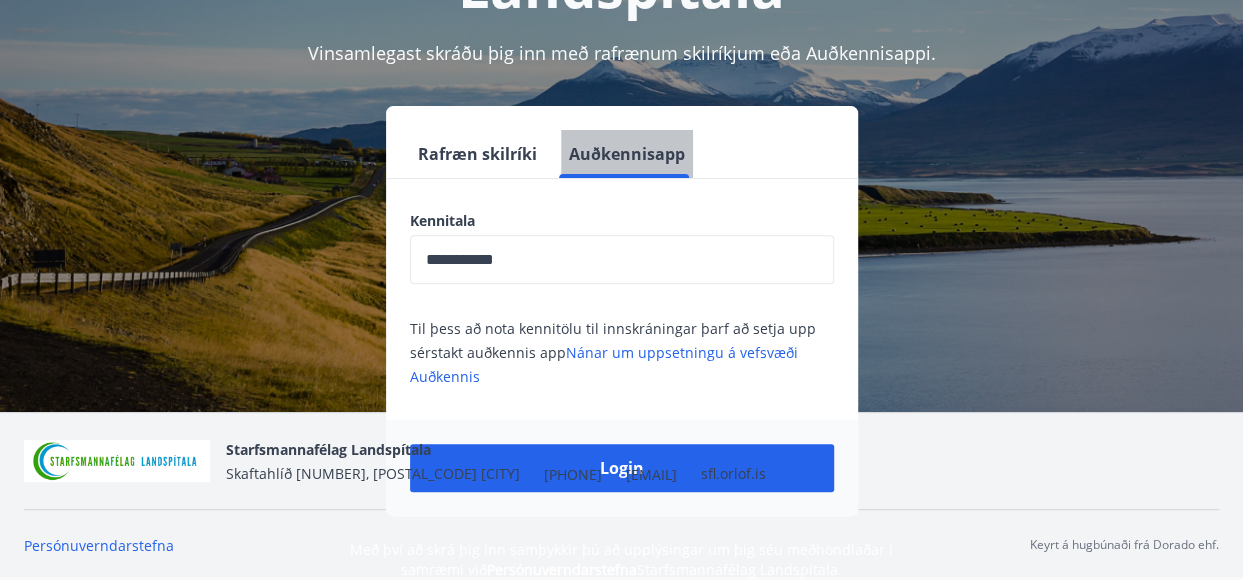 click on "Auðkennisapp" at bounding box center (627, 154) 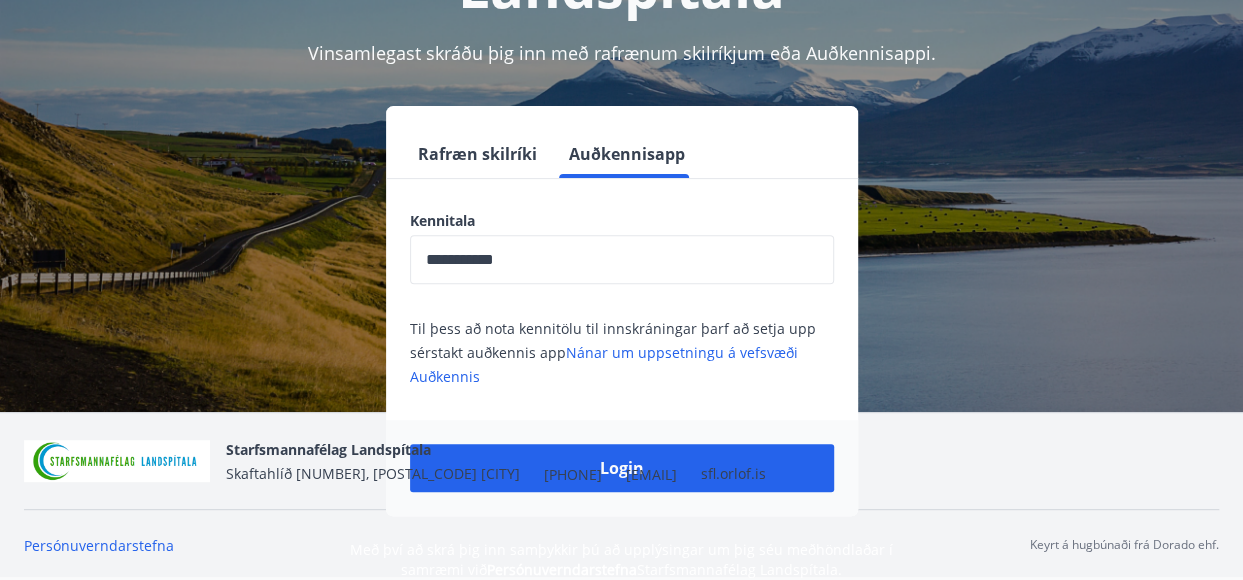 click on "Starfsmannafélag Landspítala Skaftahlíð 24 , 105 Reykjavík +354 543-5969 starfsmannafelag@landspitali.is sfl.orlof.is" at bounding box center (496, 461) 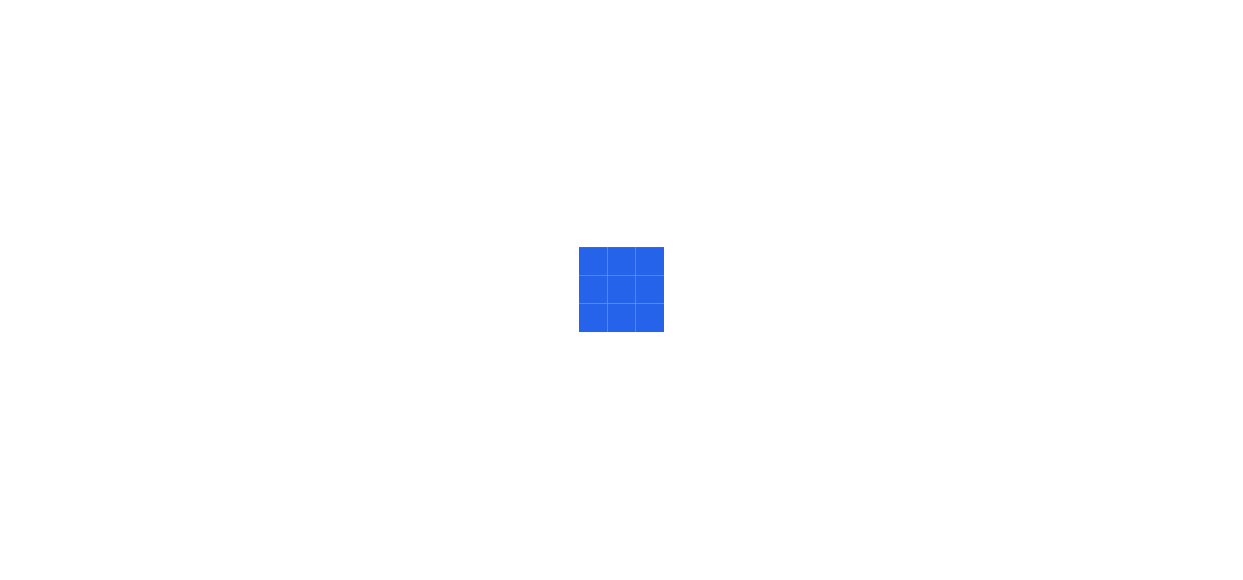 scroll, scrollTop: 0, scrollLeft: 0, axis: both 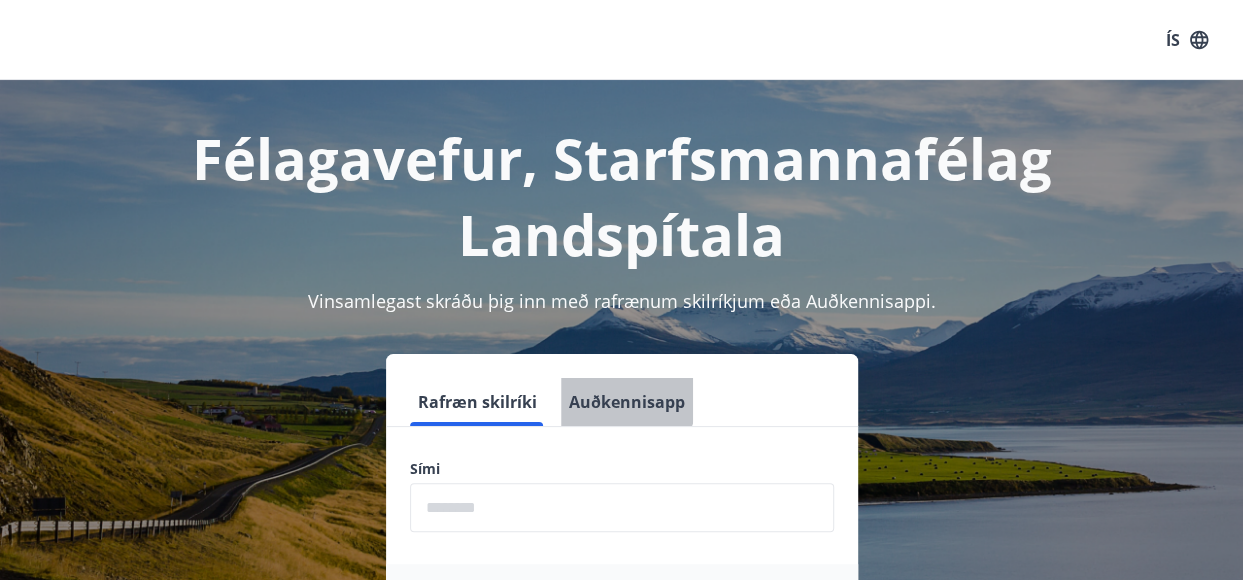 click on "Auðkennisapp" at bounding box center (627, 402) 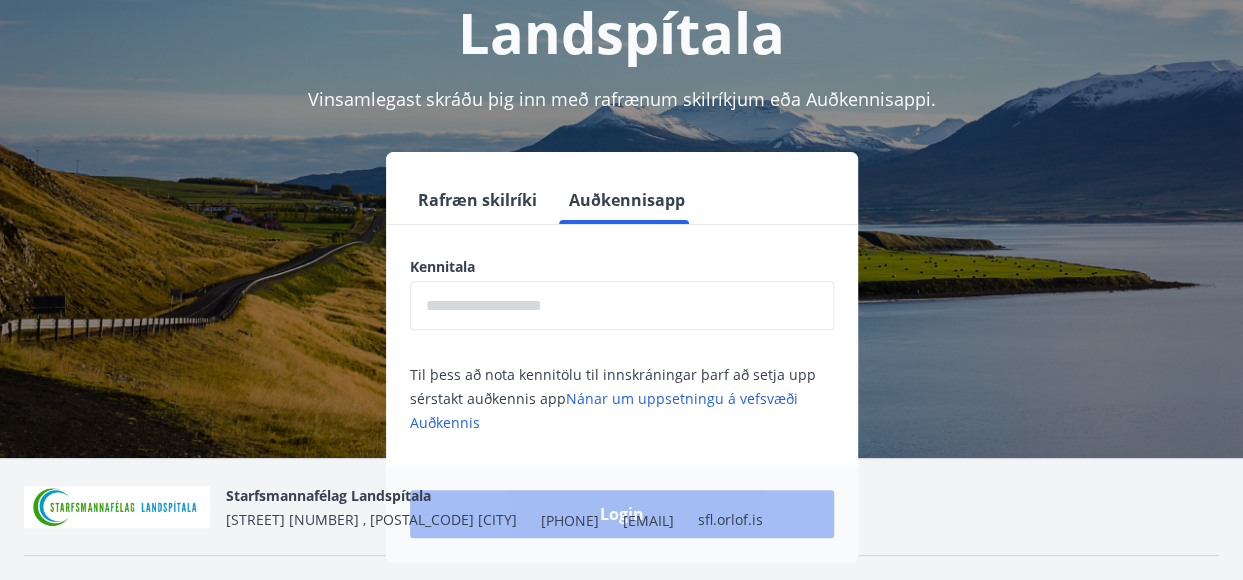 scroll, scrollTop: 248, scrollLeft: 0, axis: vertical 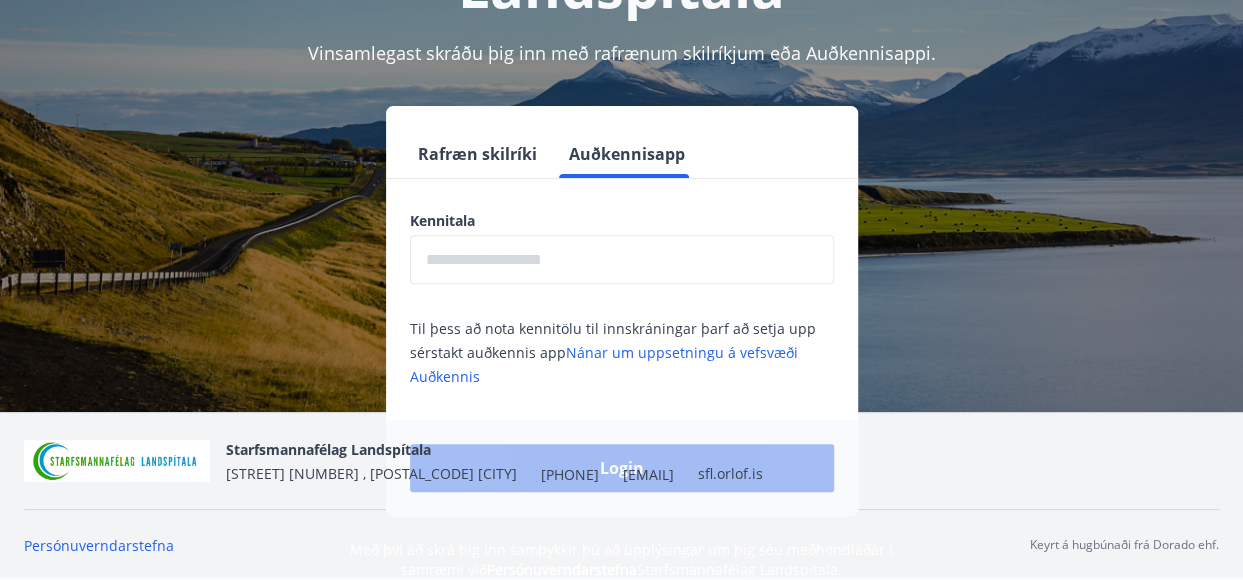 click at bounding box center (622, 259) 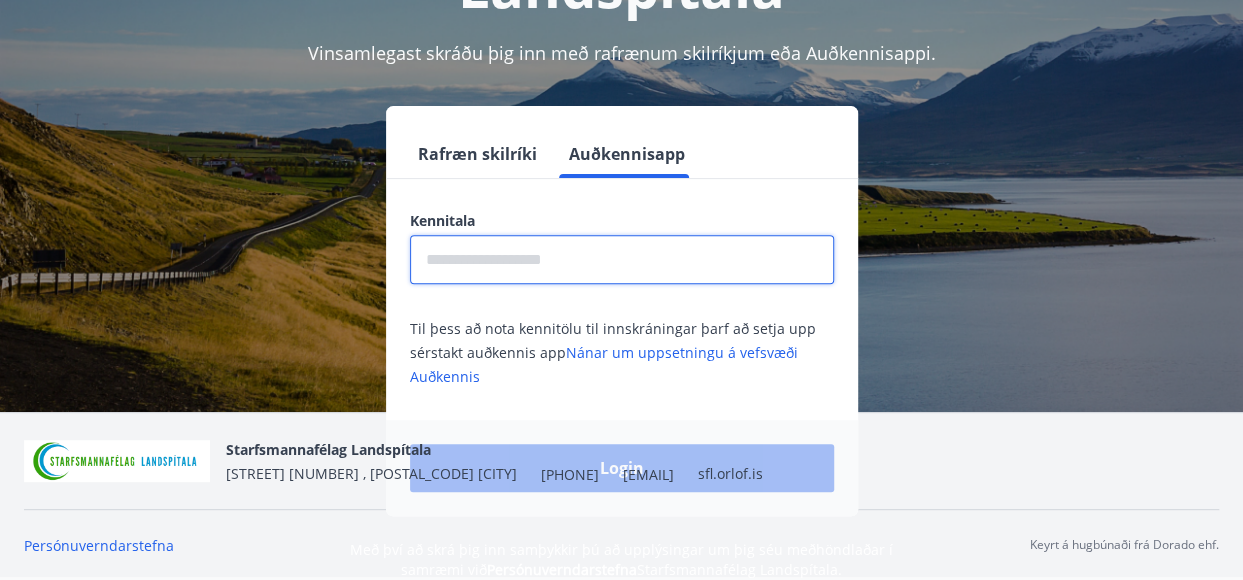 type on "**********" 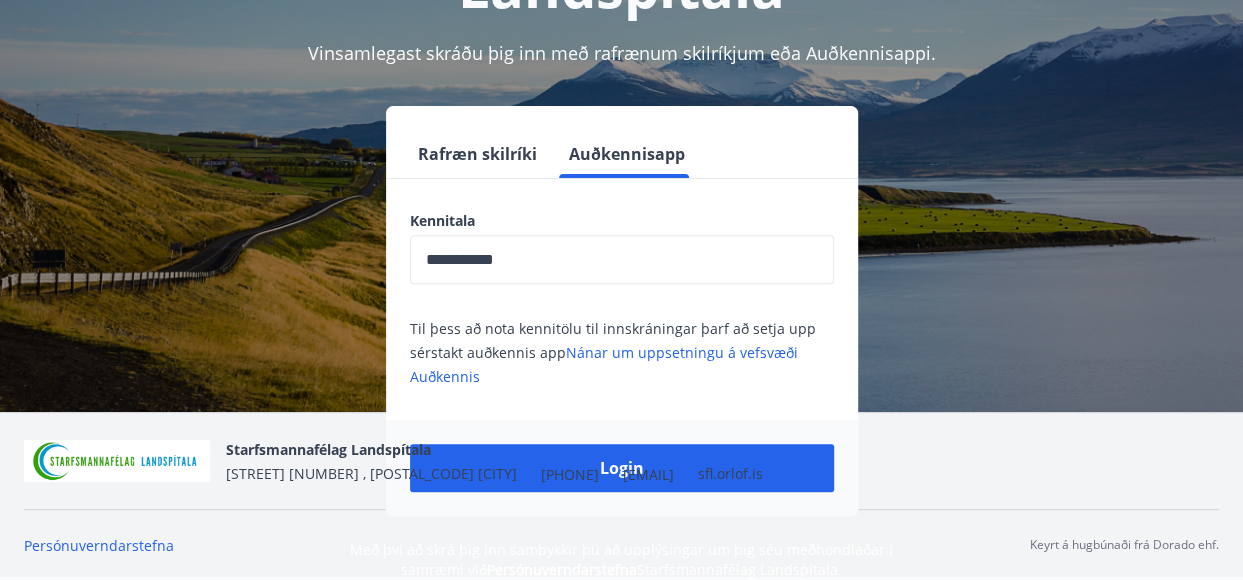 click on "Starfsmannafélag Landspítala Skaftahlíð 24 , 105 Reykjavík +354 543-5969 starfsmannafelag@landspitali.is sfl.orlof.is" at bounding box center (494, 461) 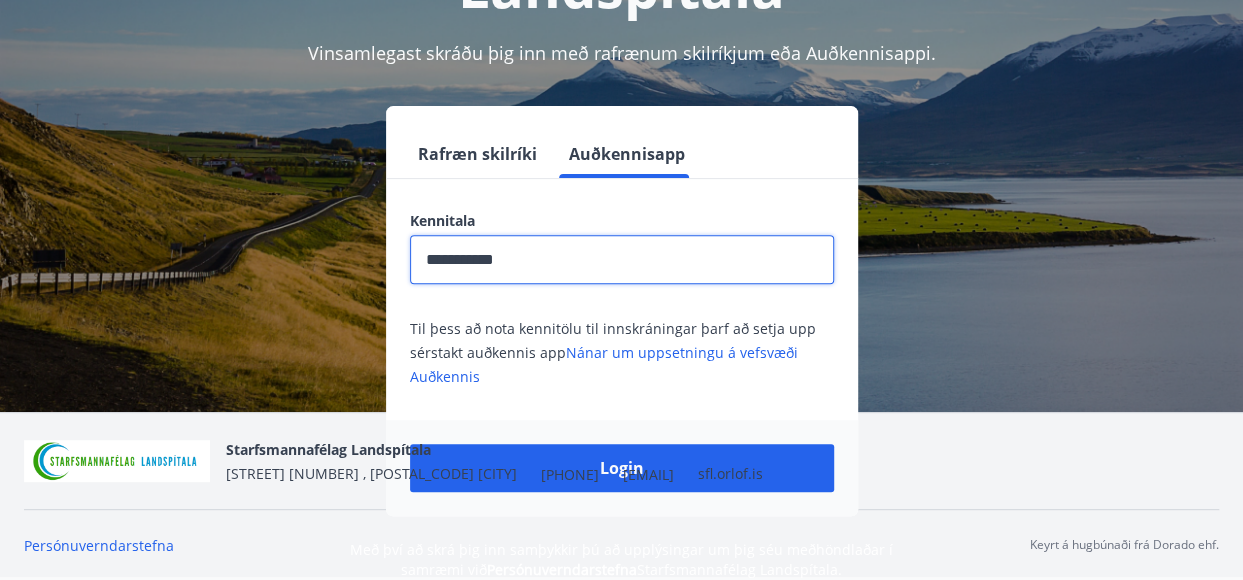click on "Login" at bounding box center [622, 468] 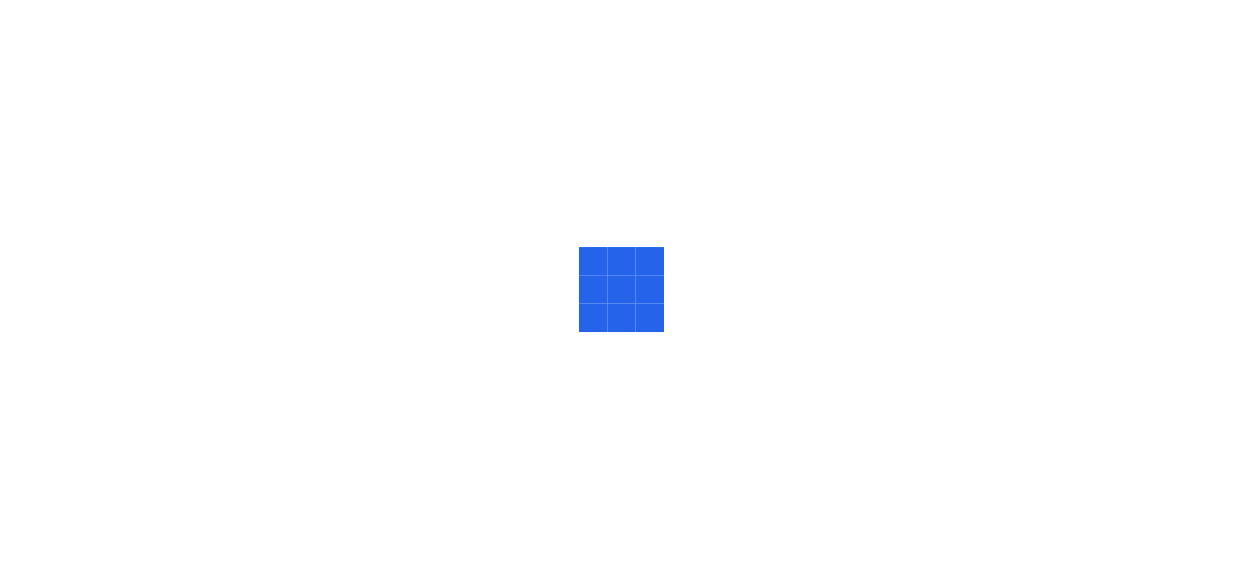 scroll, scrollTop: 0, scrollLeft: 0, axis: both 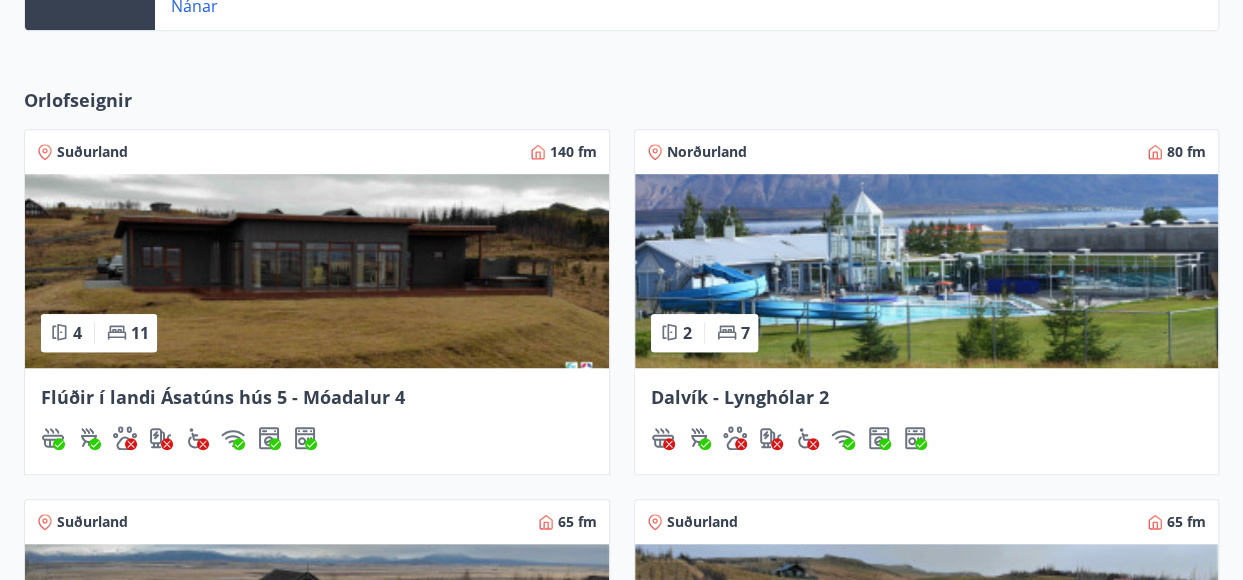 click at bounding box center (927, 271) 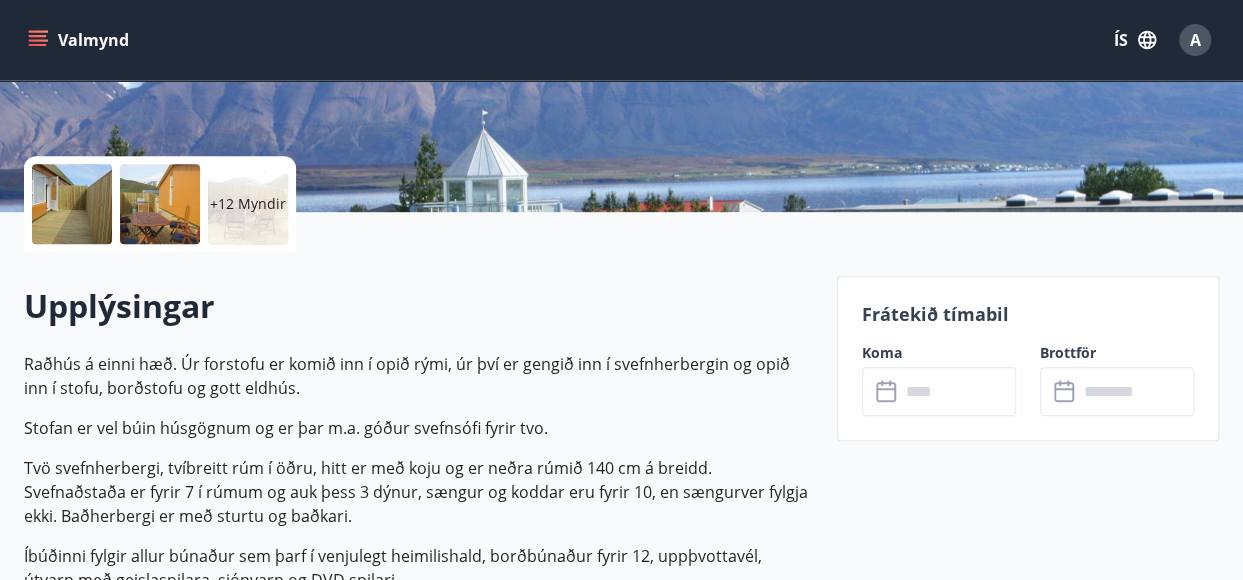 scroll, scrollTop: 389, scrollLeft: 0, axis: vertical 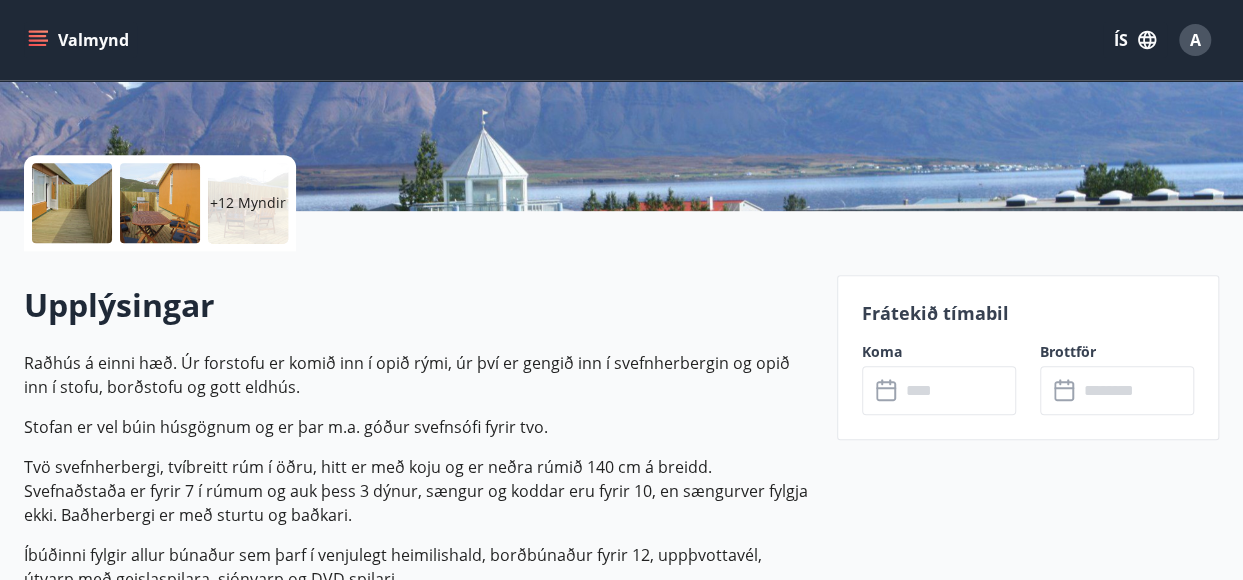 click at bounding box center [958, 390] 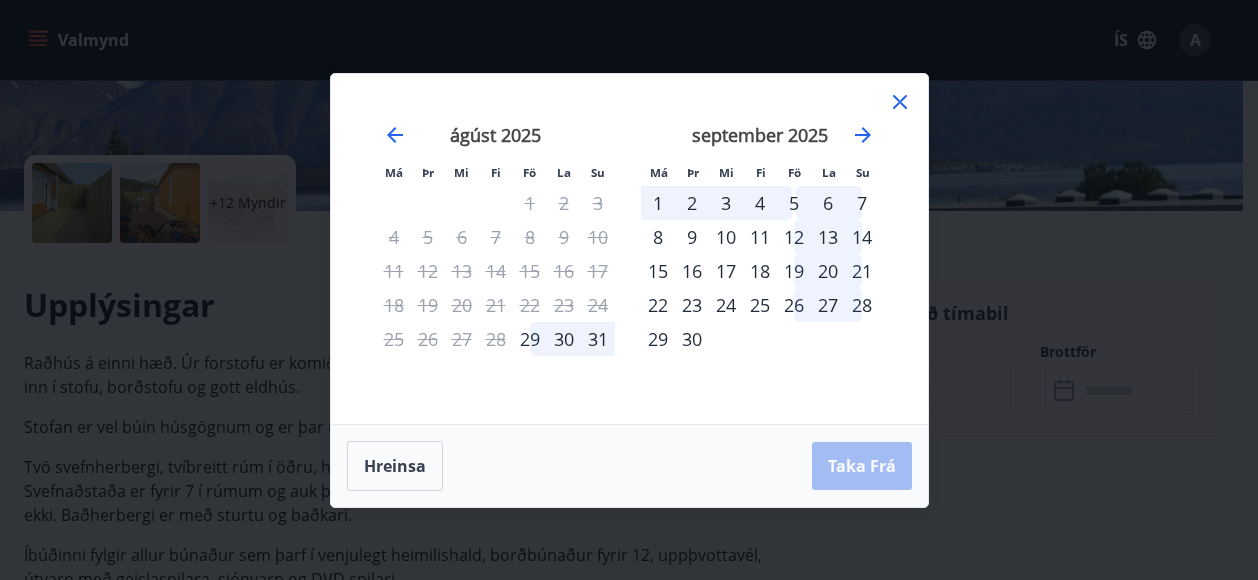 click 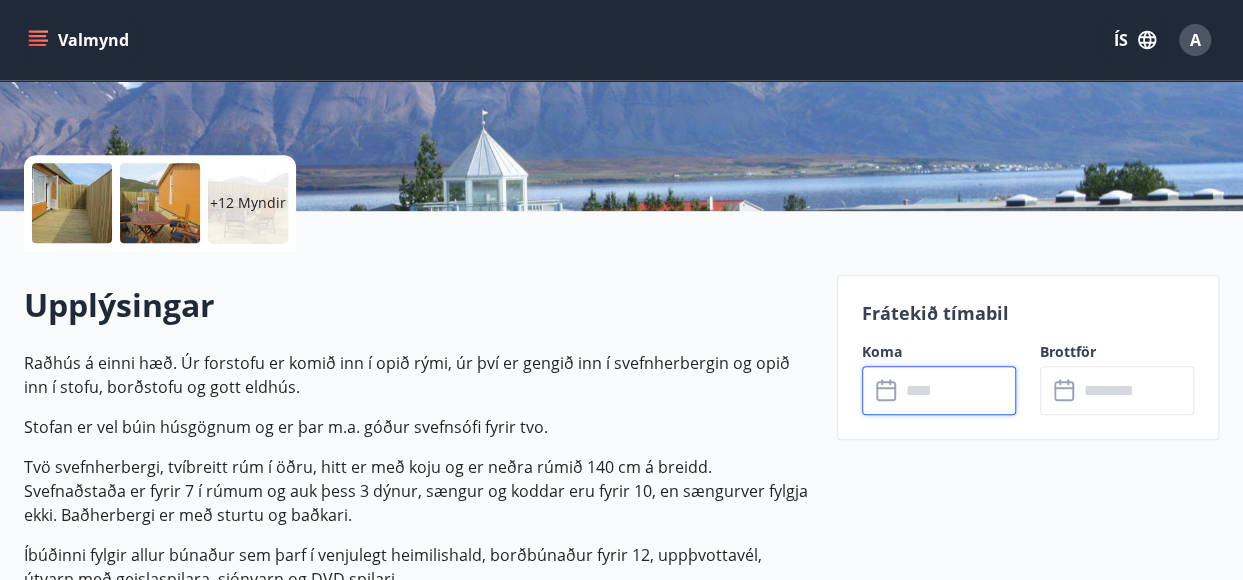 scroll, scrollTop: 0, scrollLeft: 0, axis: both 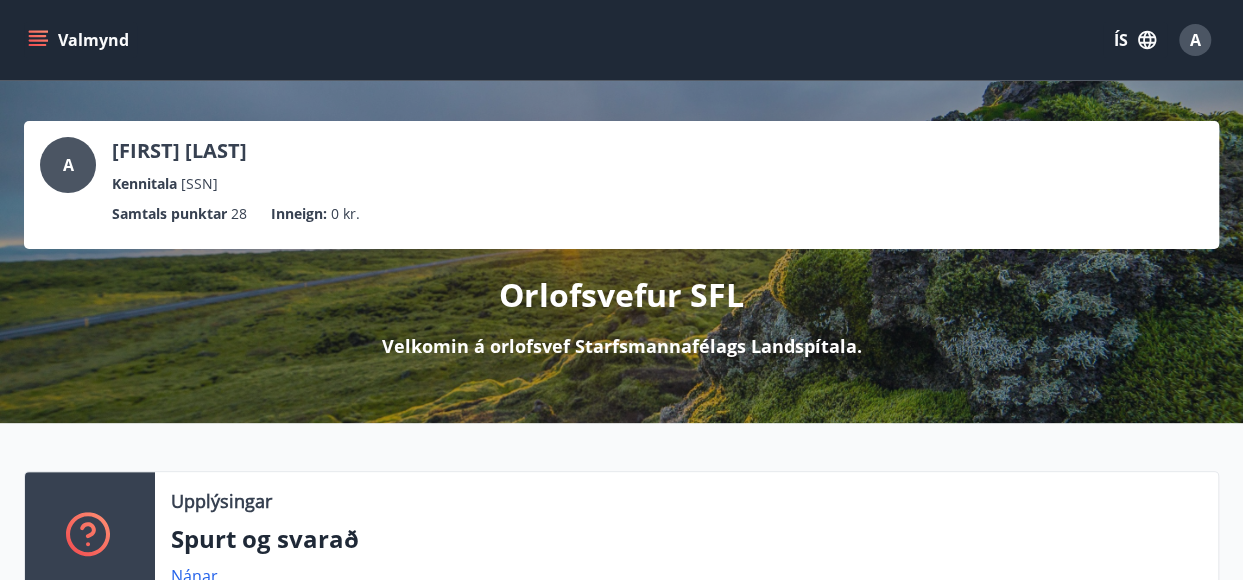 click 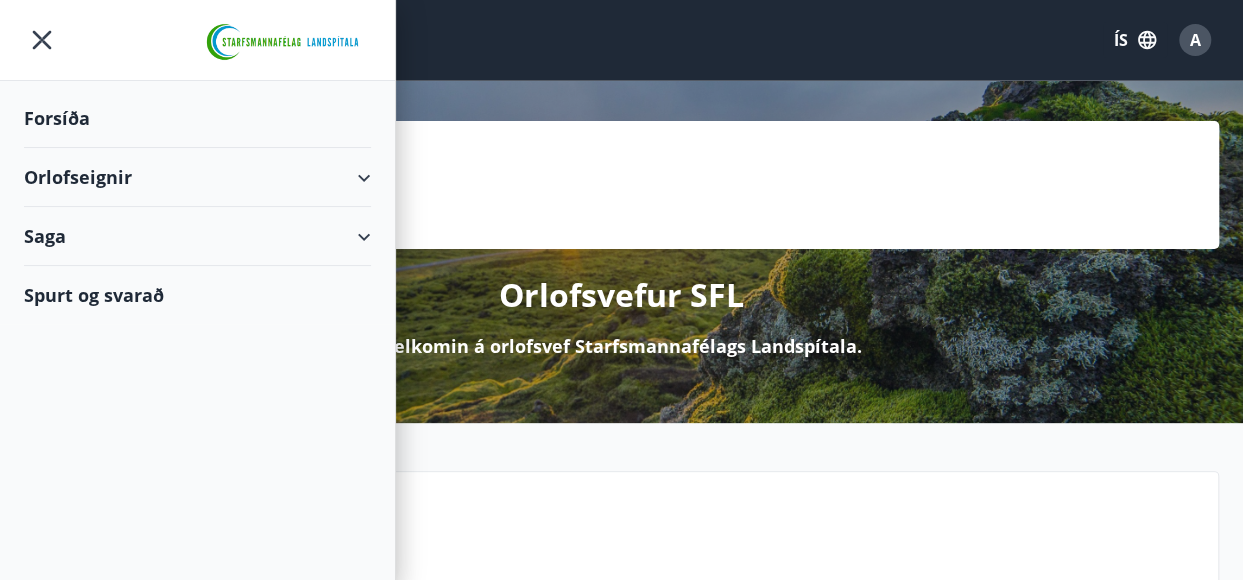 click on "Orlofseignir" at bounding box center [197, 177] 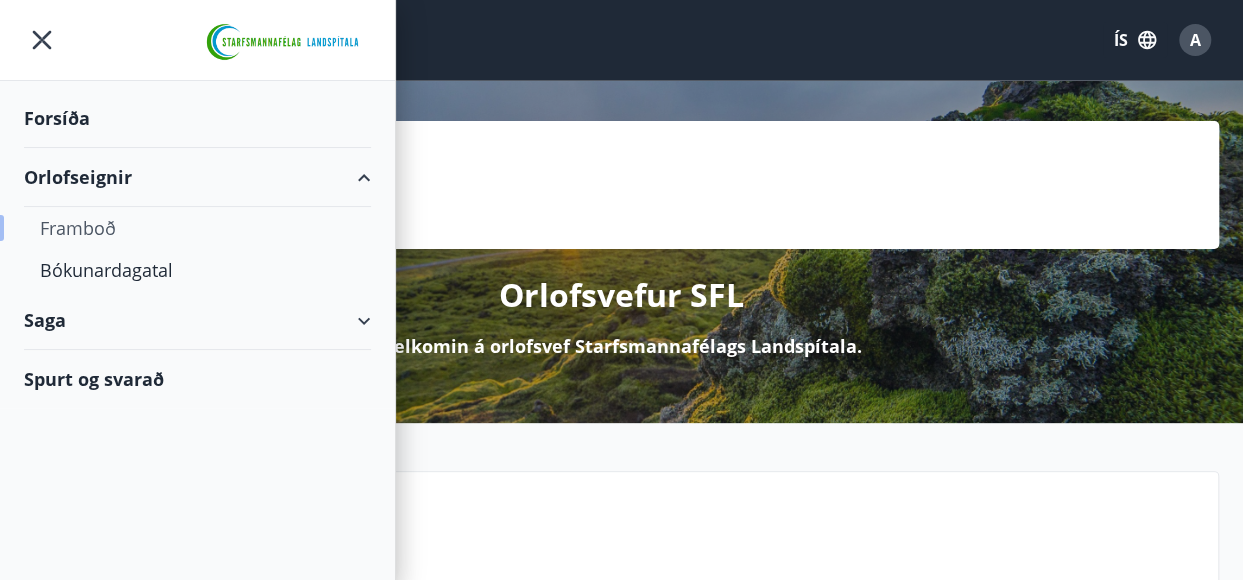 click on "Framboð" at bounding box center [197, 228] 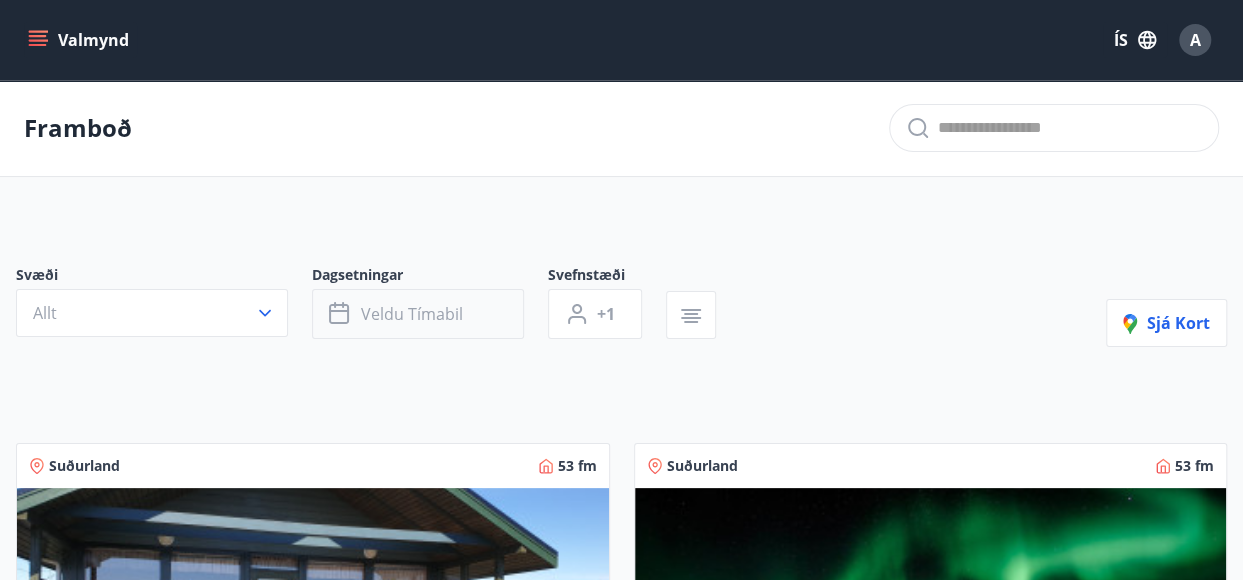 click on "Veldu tímabil" at bounding box center (412, 314) 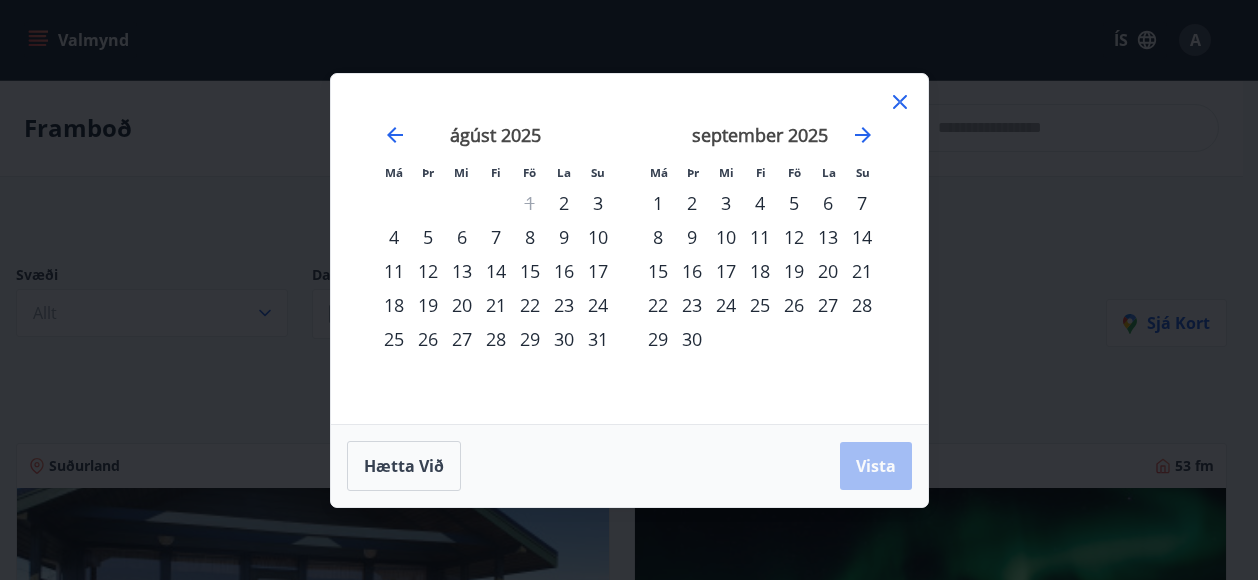 click on "2" at bounding box center [564, 203] 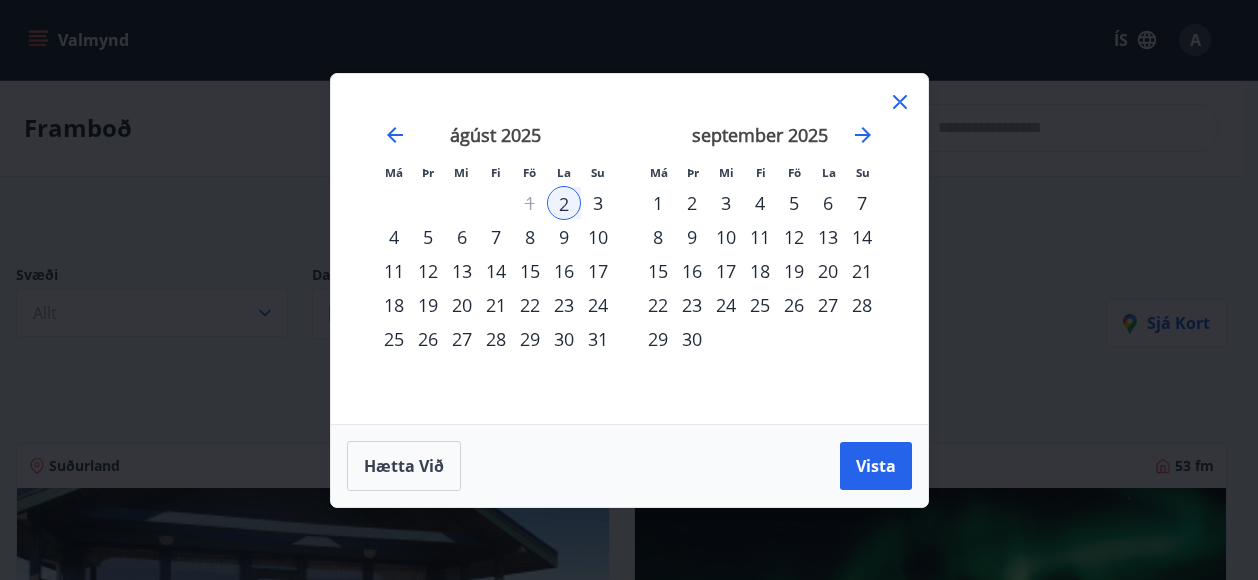 click on "4" at bounding box center [394, 237] 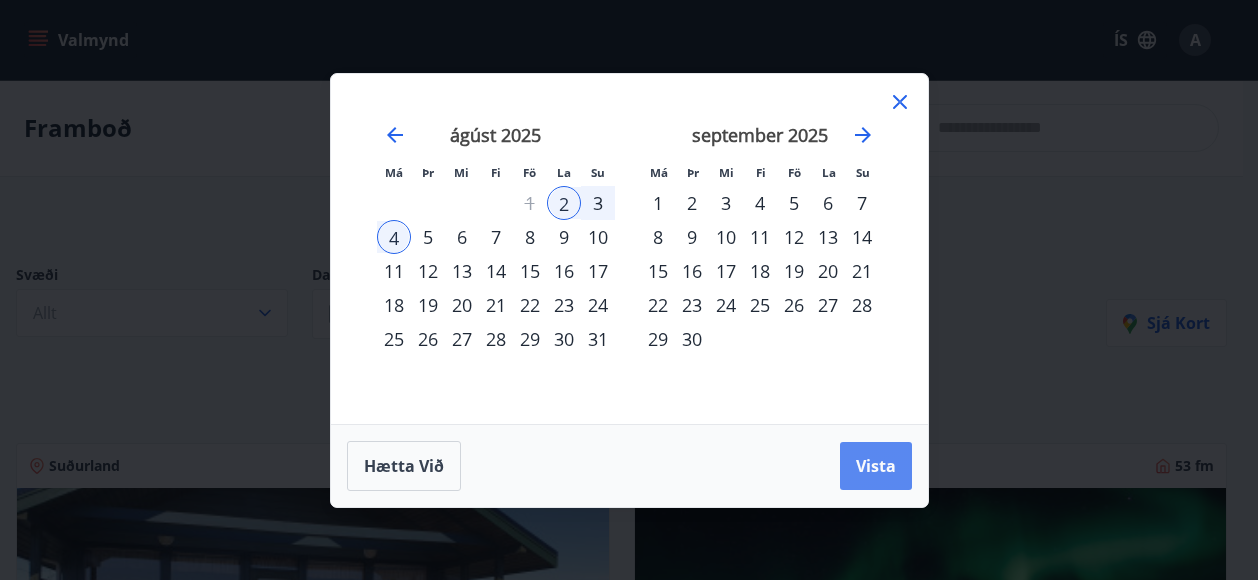 click on "Vista" at bounding box center [876, 466] 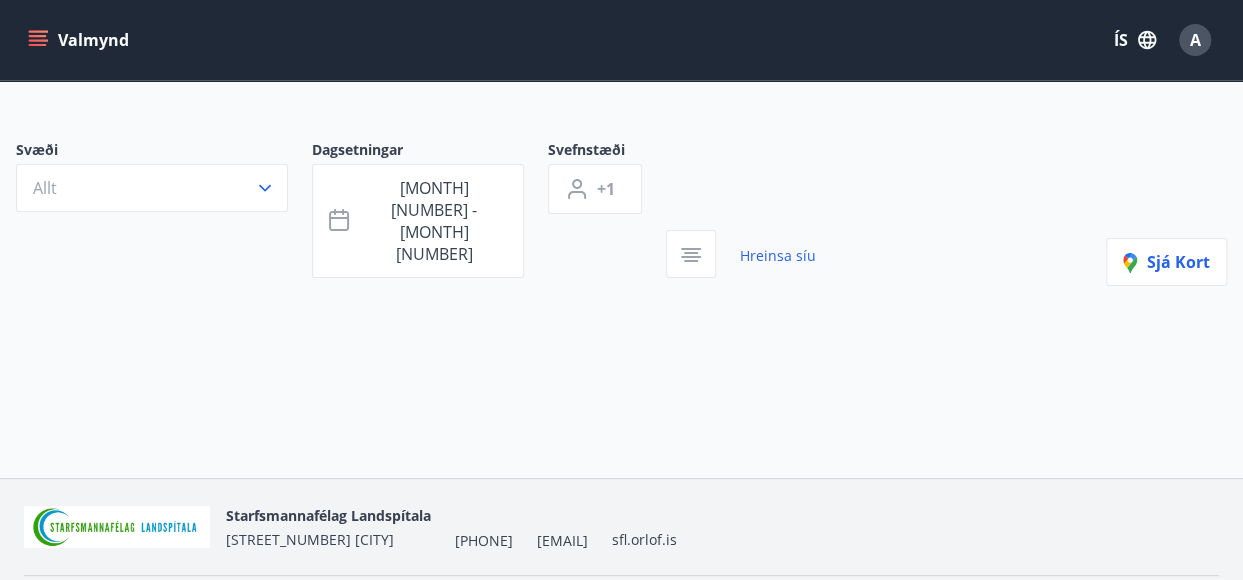 scroll, scrollTop: 0, scrollLeft: 0, axis: both 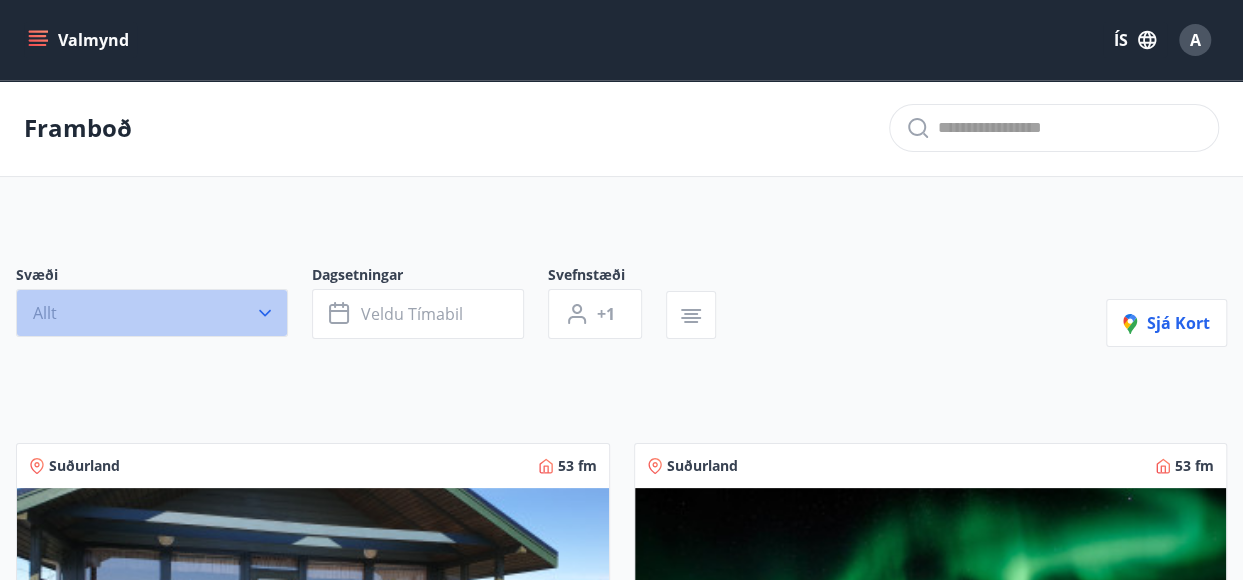 click on "Allt" at bounding box center [152, 313] 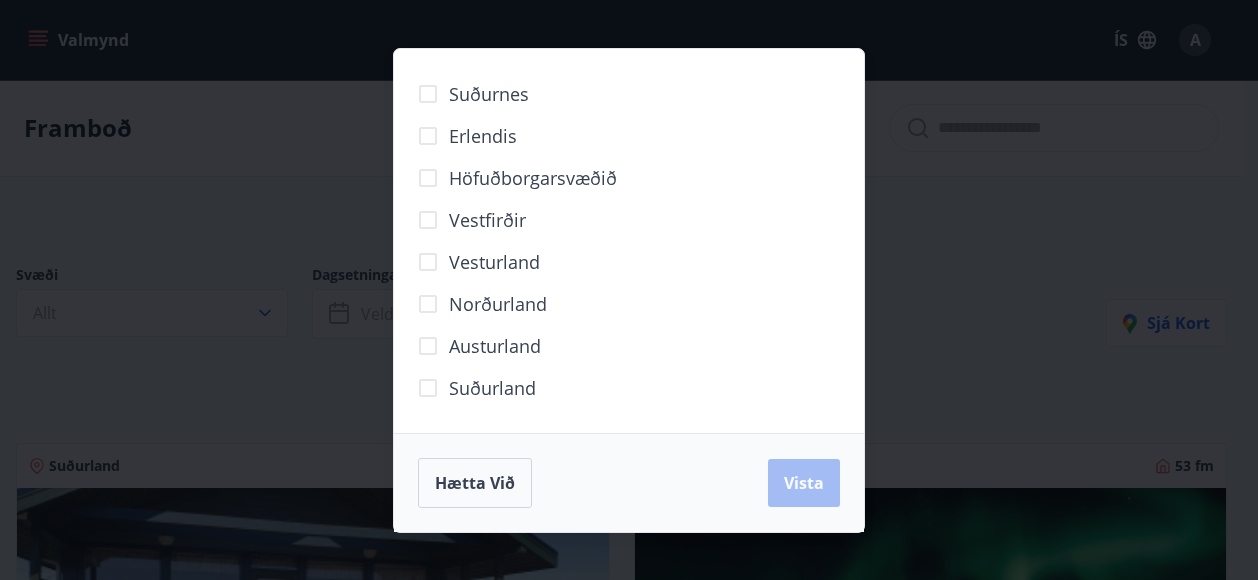 click on "Norðurland" at bounding box center [498, 304] 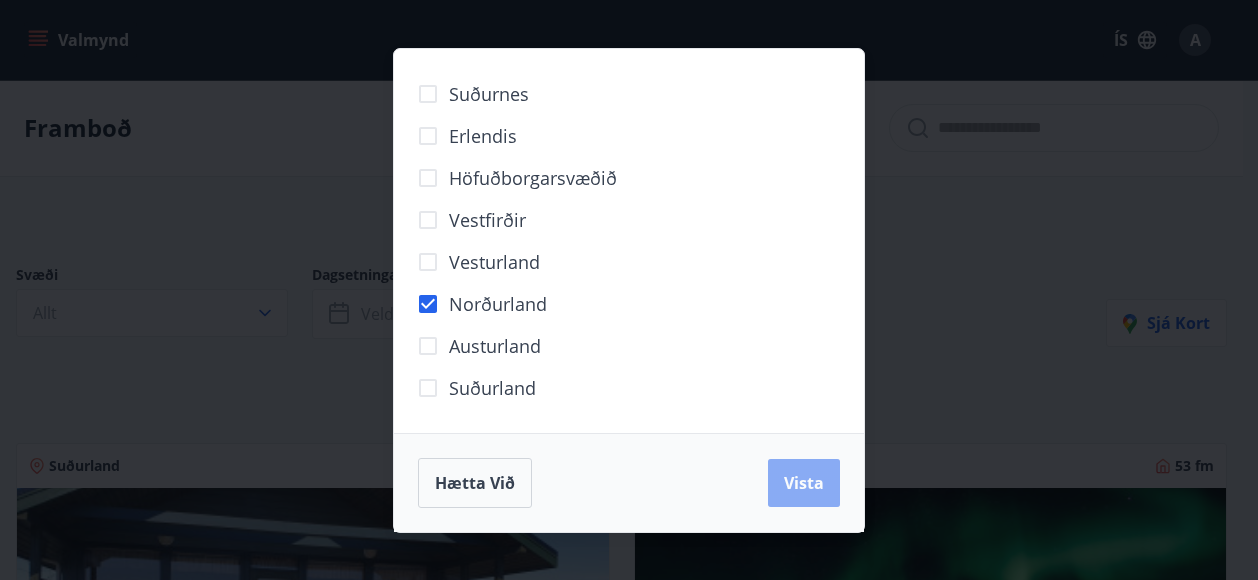 click on "Vista" at bounding box center (804, 483) 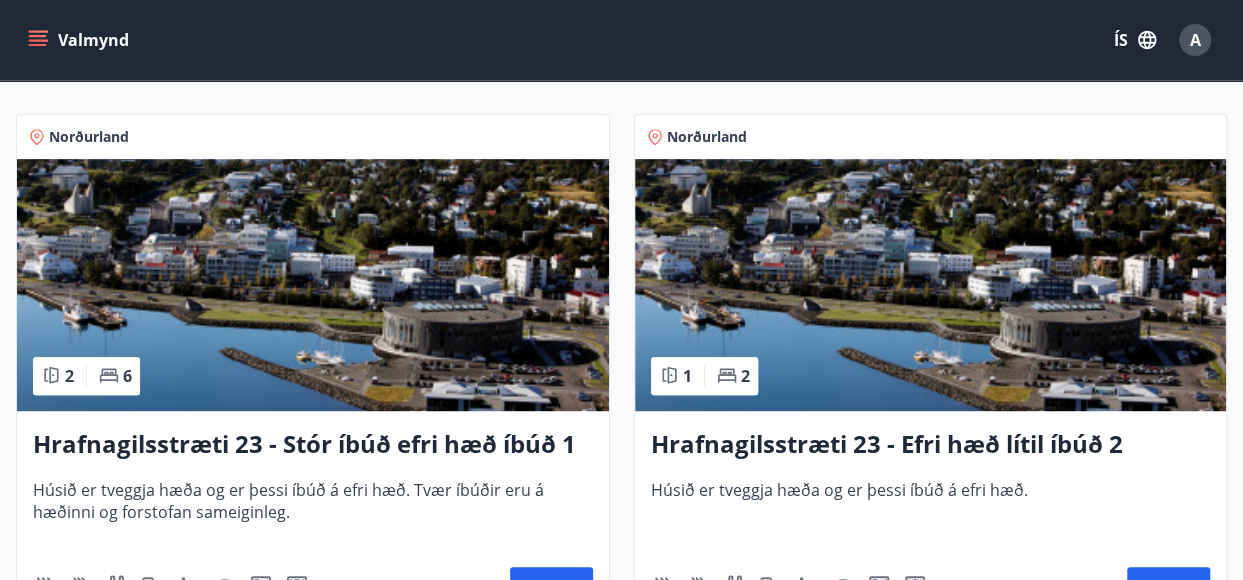 scroll, scrollTop: 384, scrollLeft: 0, axis: vertical 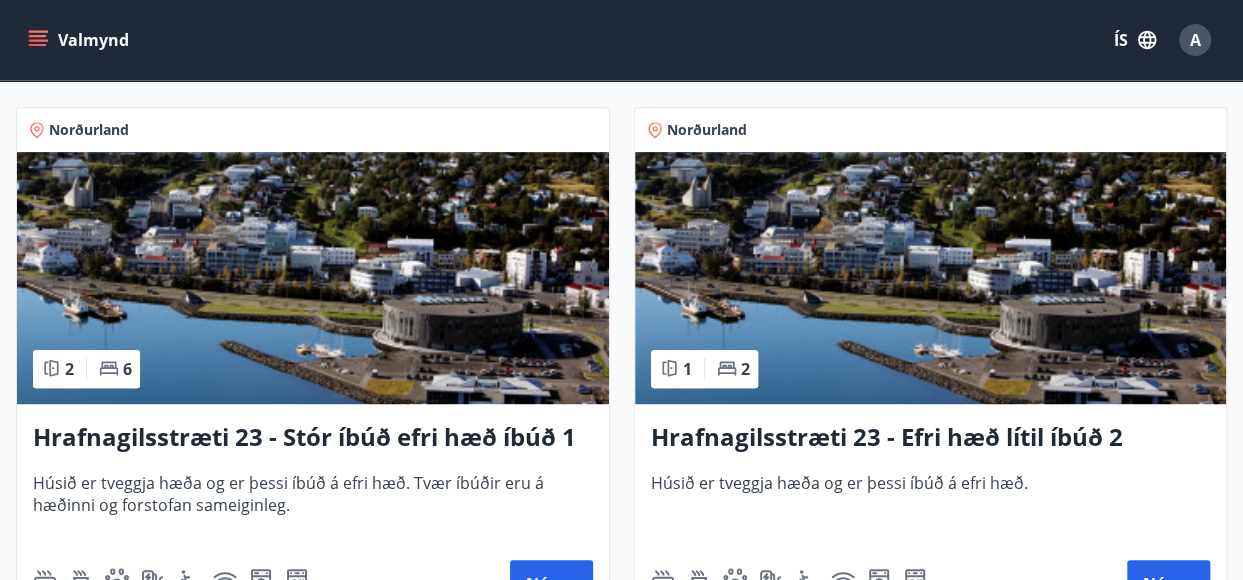 click at bounding box center [313, 278] 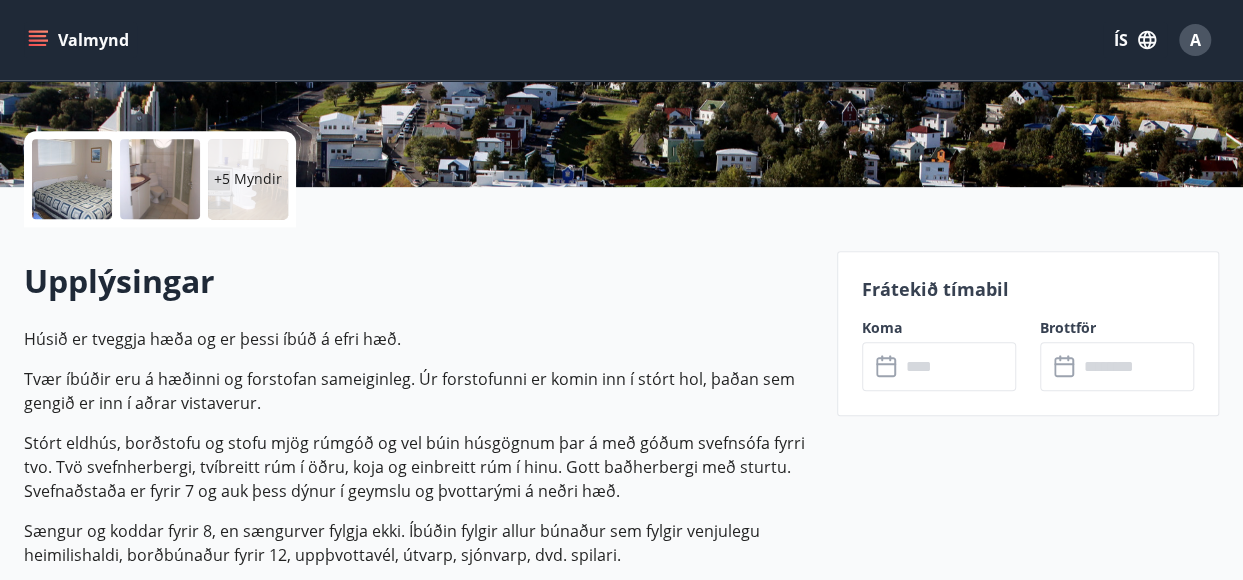 scroll, scrollTop: 414, scrollLeft: 0, axis: vertical 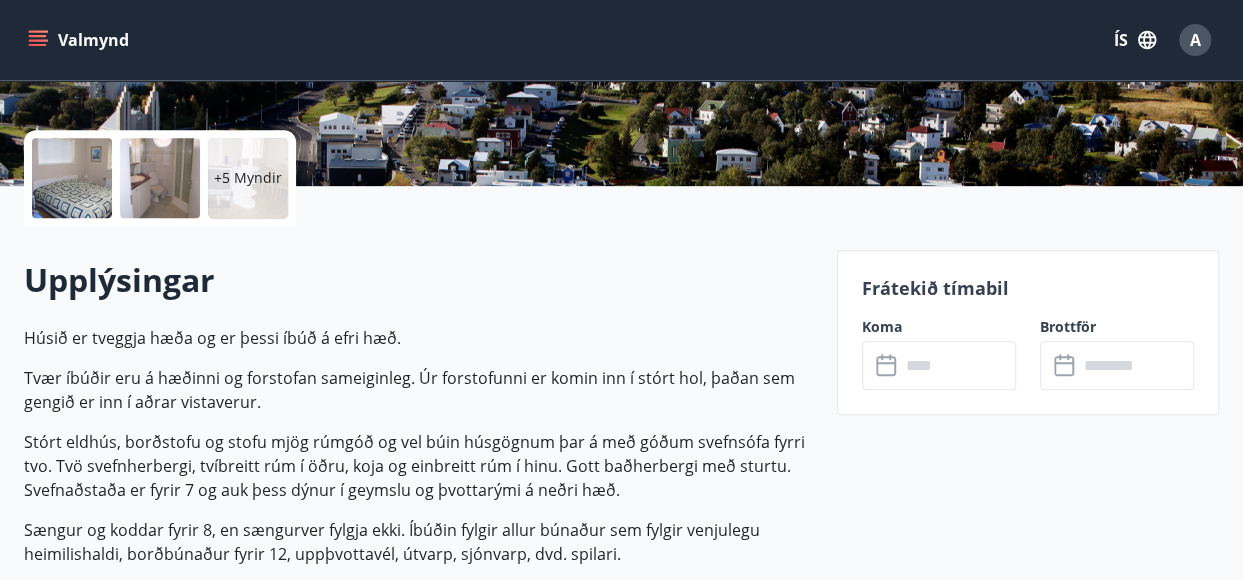 click at bounding box center [958, 365] 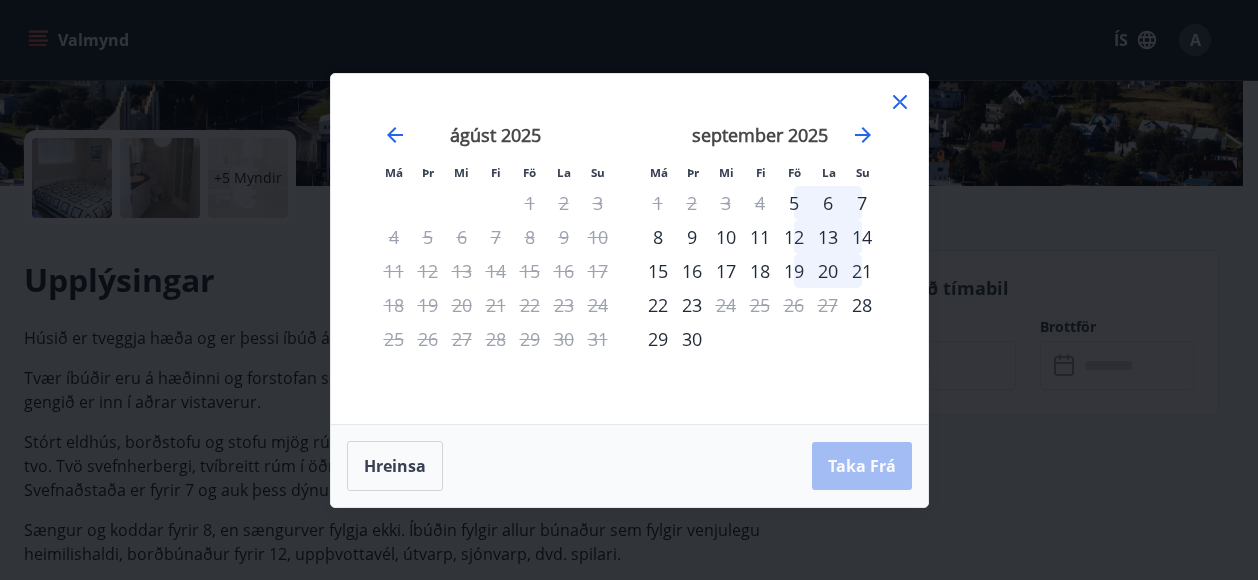 click 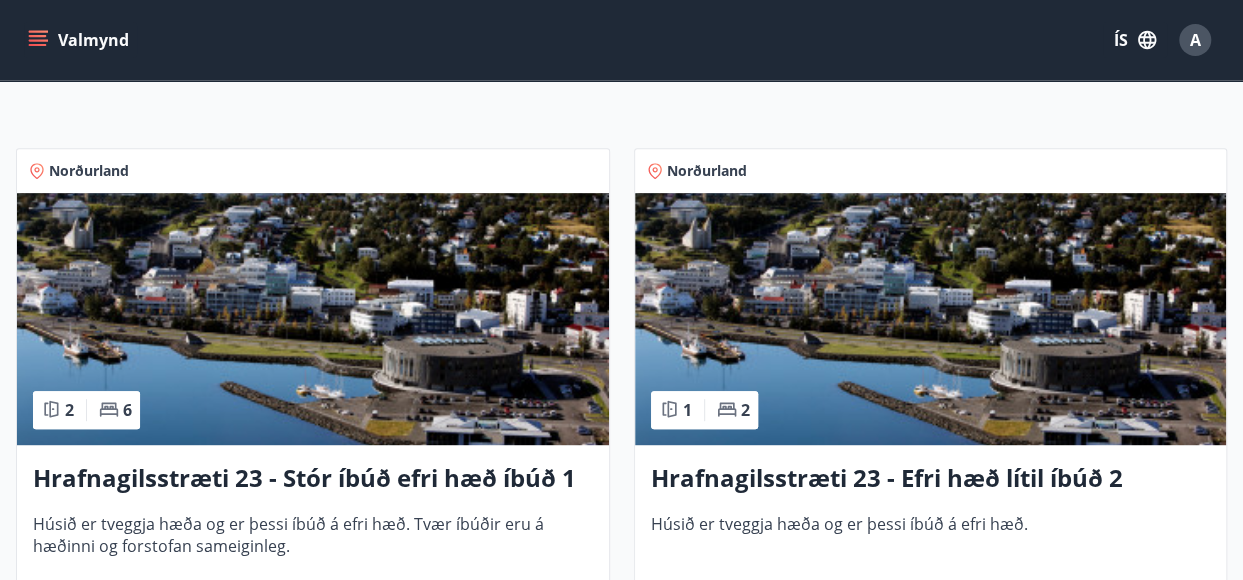 scroll, scrollTop: 344, scrollLeft: 0, axis: vertical 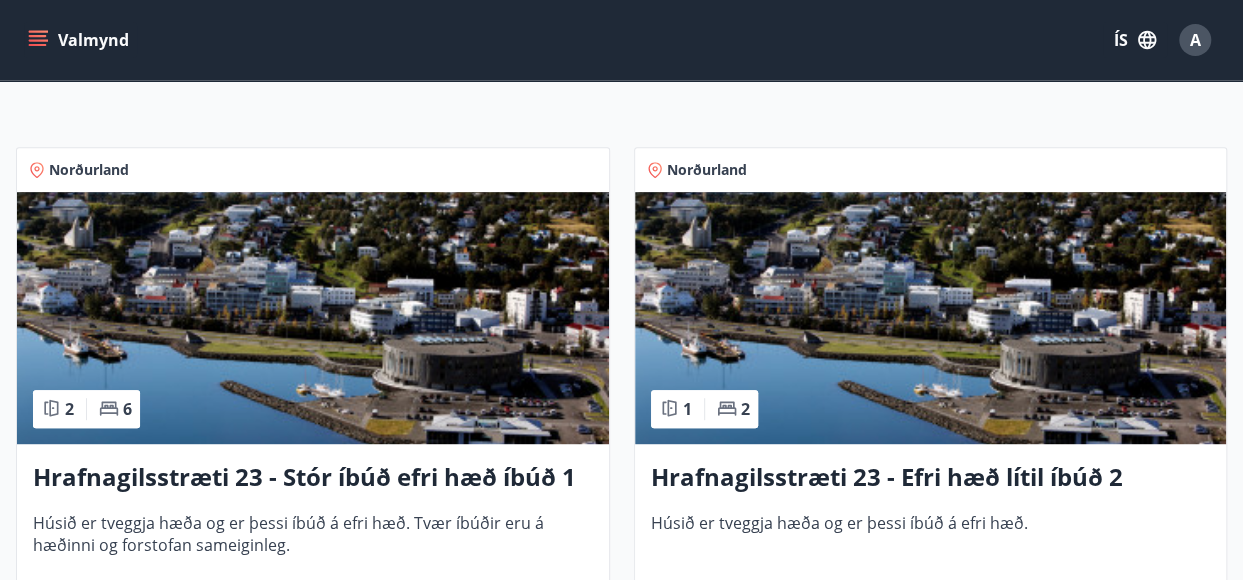click at bounding box center (931, 318) 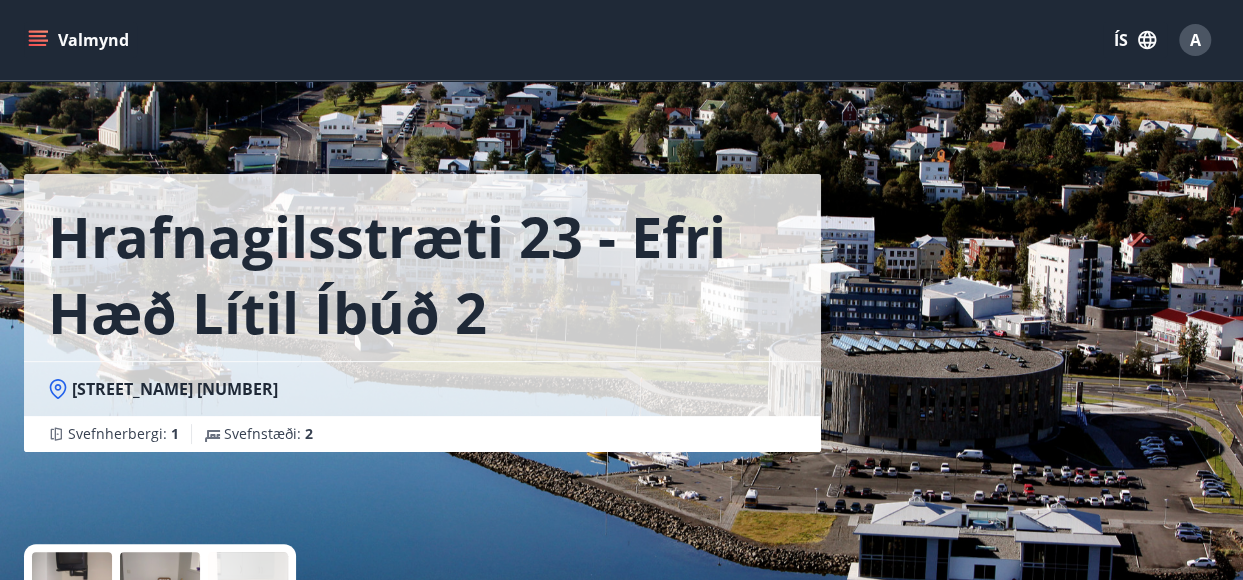 scroll, scrollTop: 249, scrollLeft: 0, axis: vertical 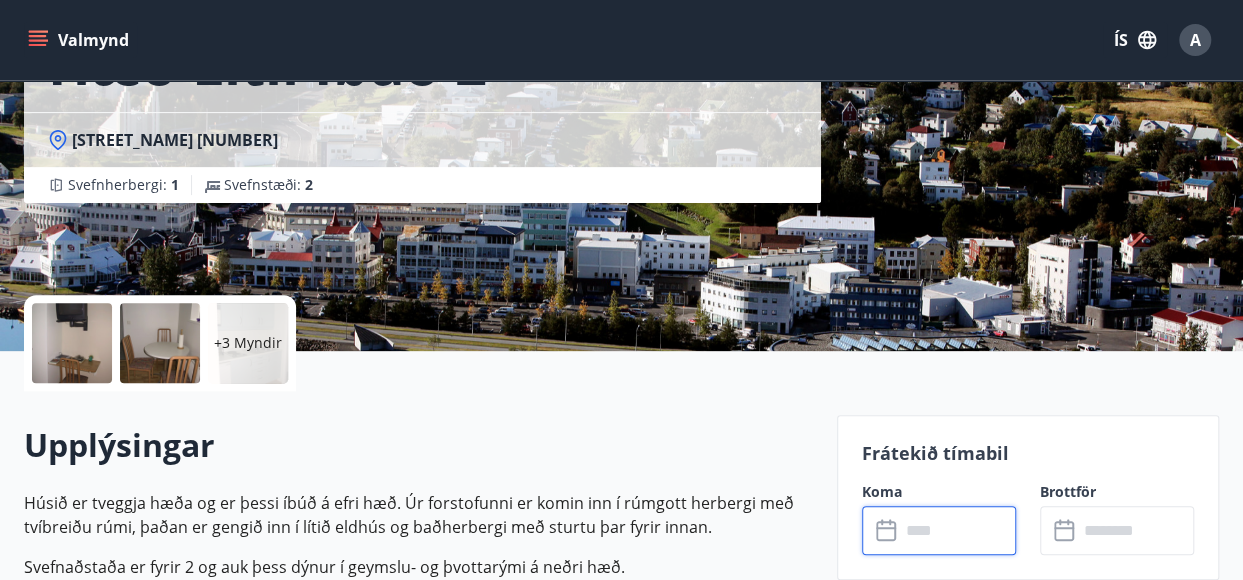 click at bounding box center [958, 530] 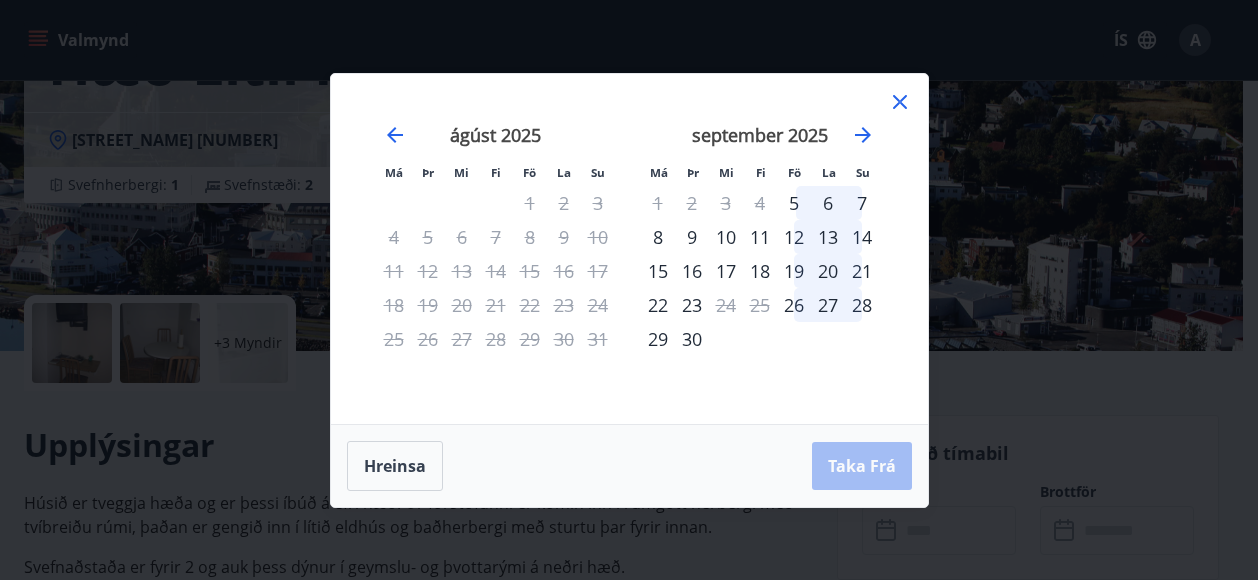 click 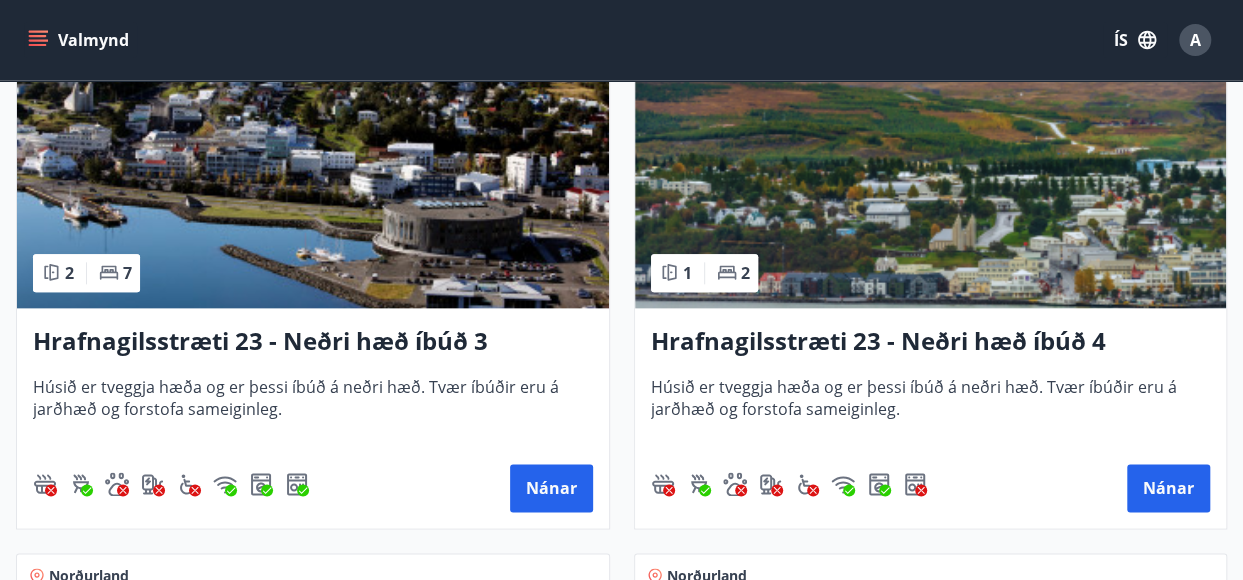 scroll, scrollTop: 1030, scrollLeft: 0, axis: vertical 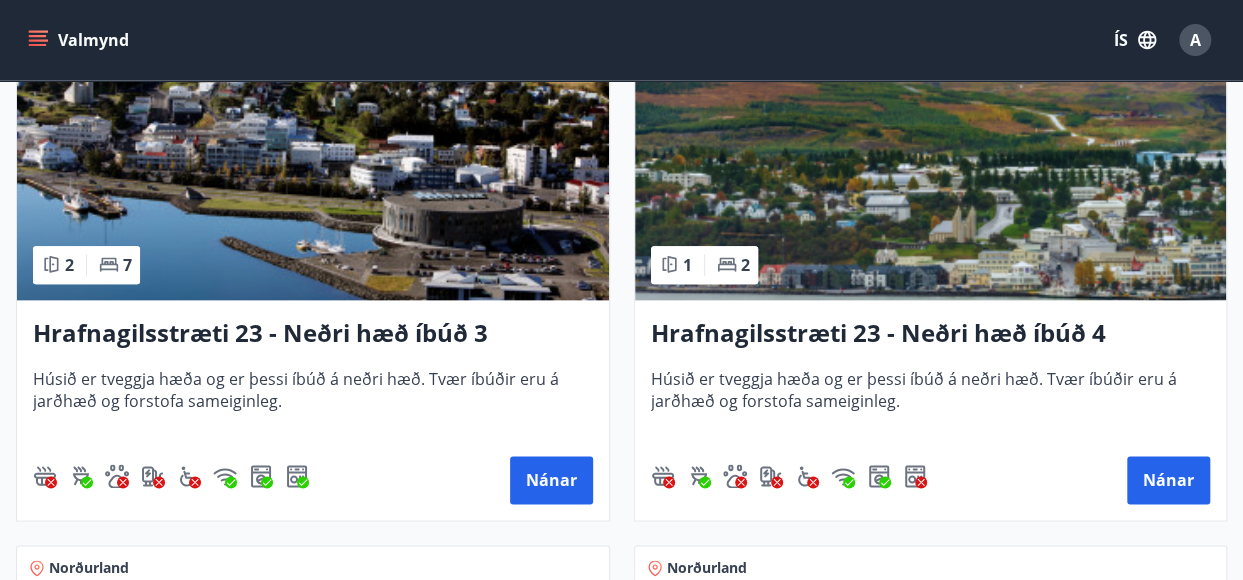 click at bounding box center (313, 174) 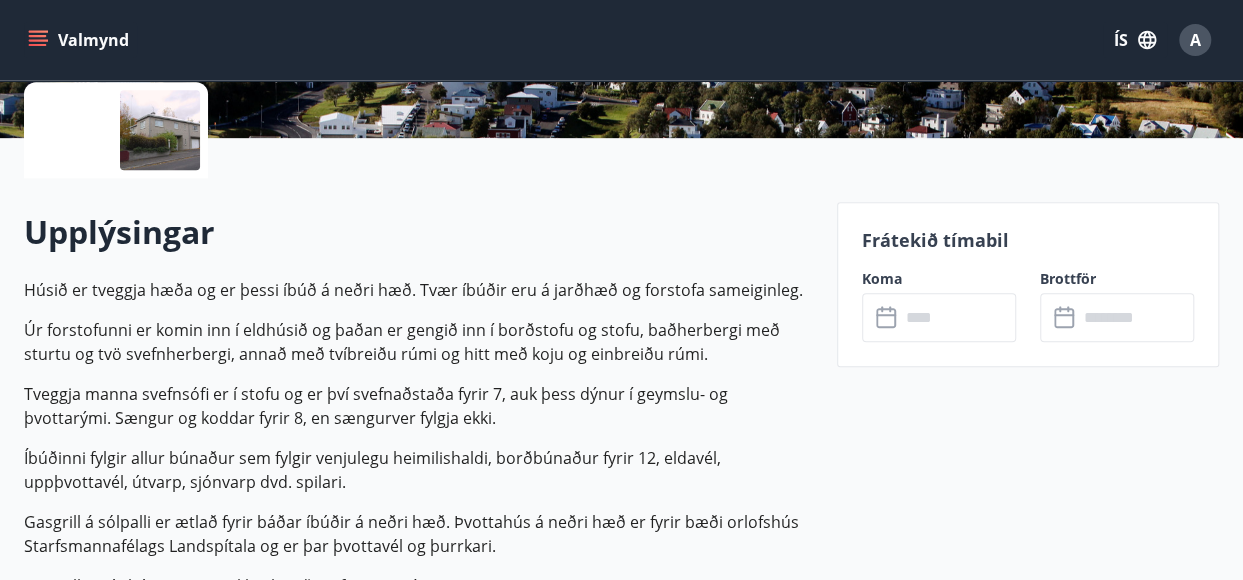 scroll, scrollTop: 470, scrollLeft: 0, axis: vertical 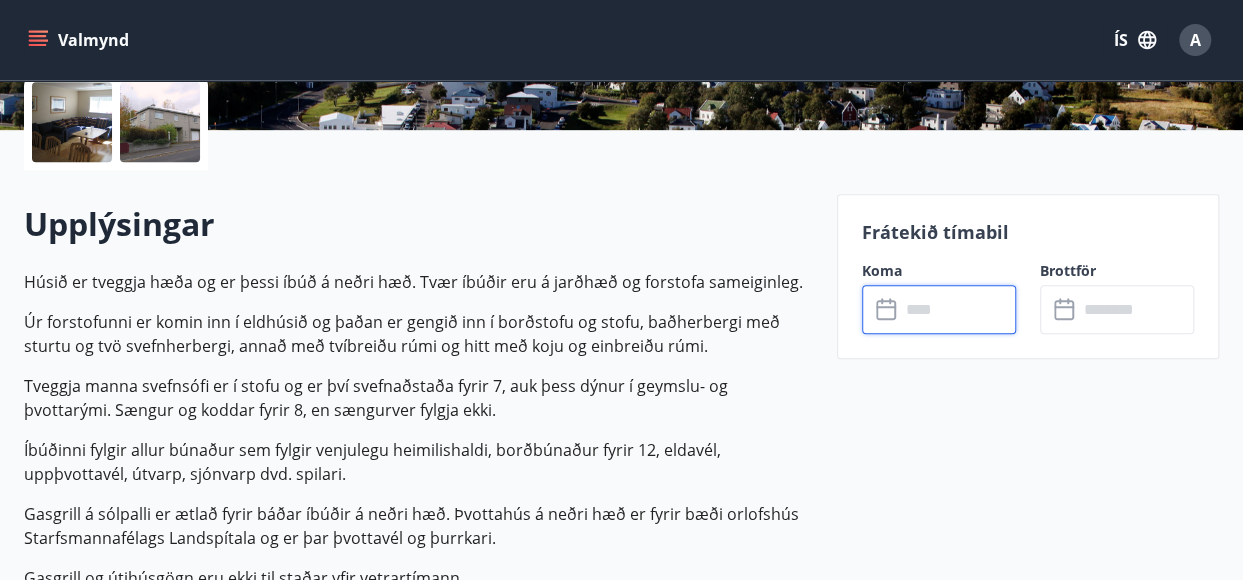 click at bounding box center [958, 309] 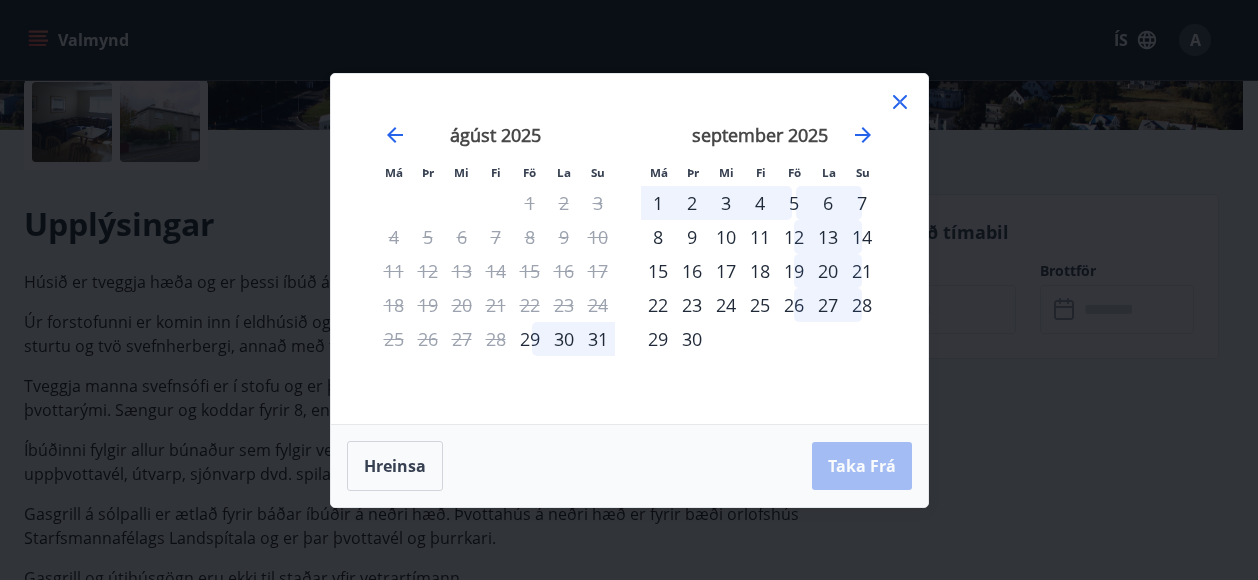 click 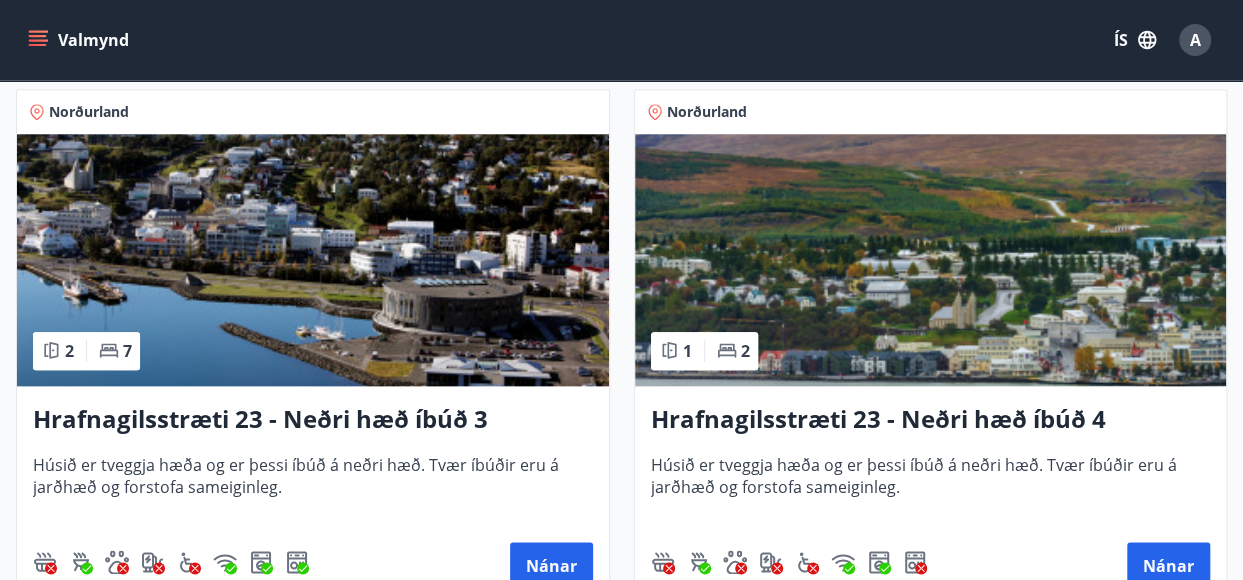 scroll, scrollTop: 963, scrollLeft: 0, axis: vertical 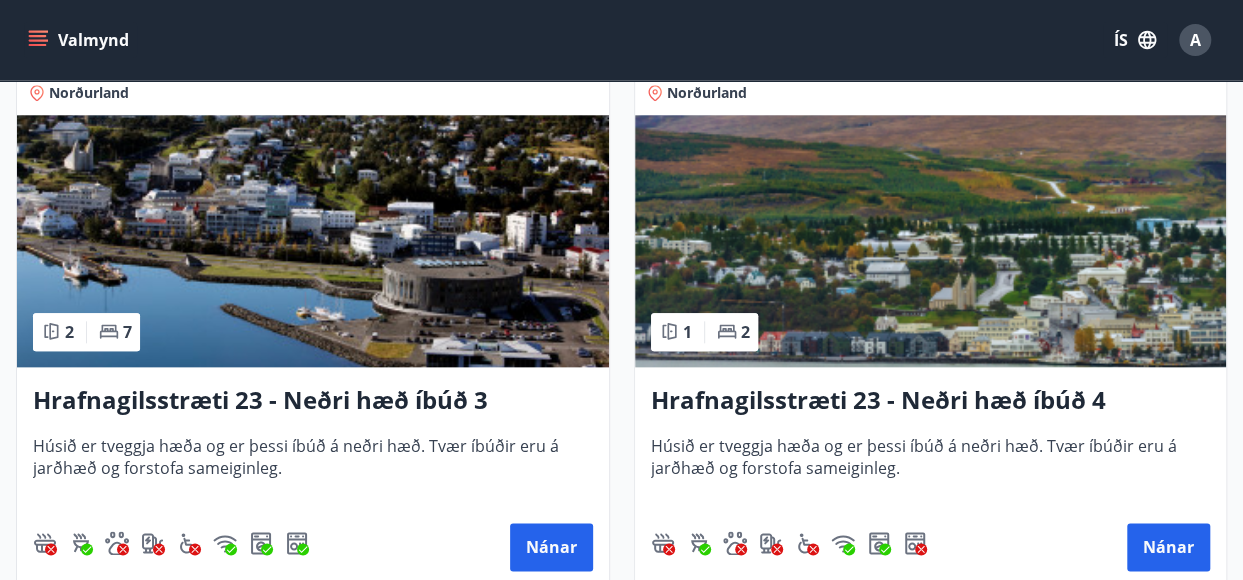 click at bounding box center [931, 241] 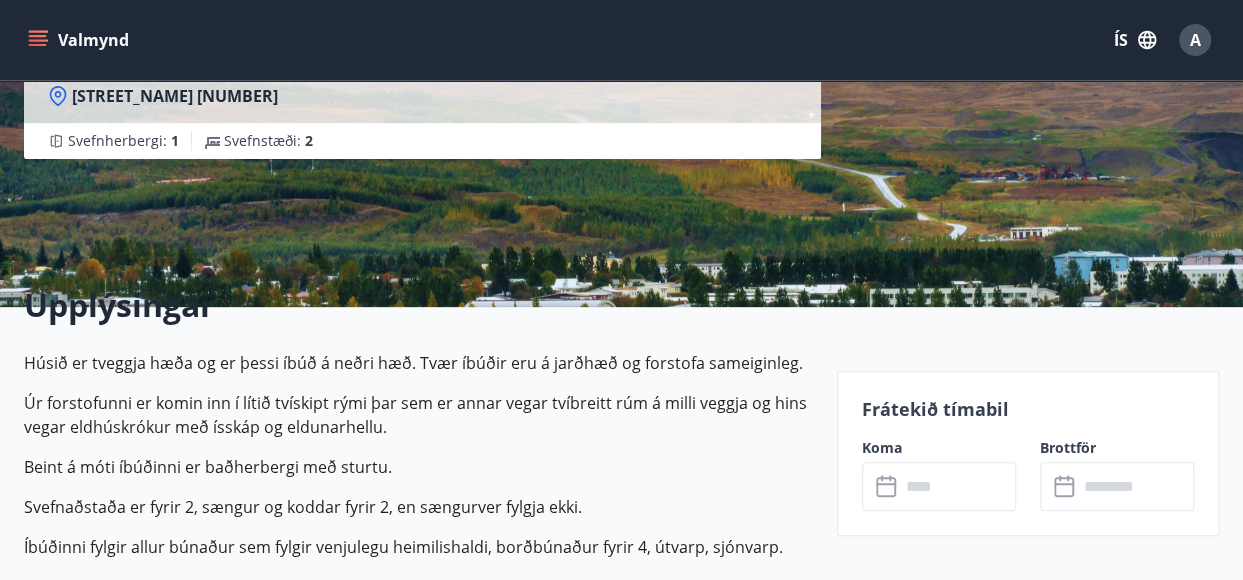 scroll, scrollTop: 296, scrollLeft: 0, axis: vertical 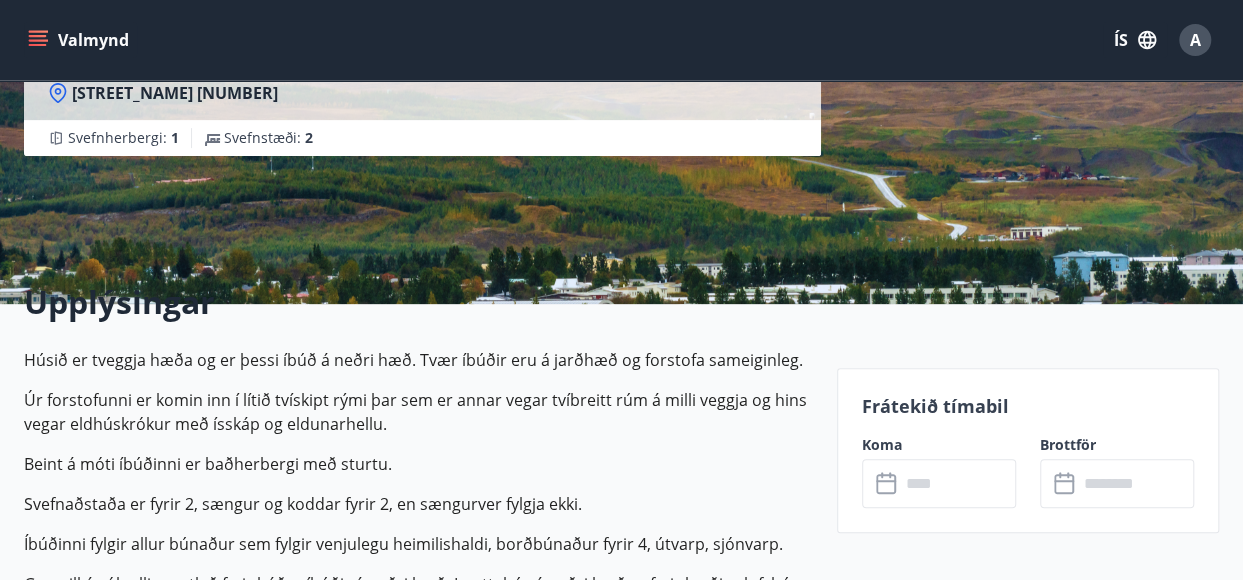 click at bounding box center (958, 483) 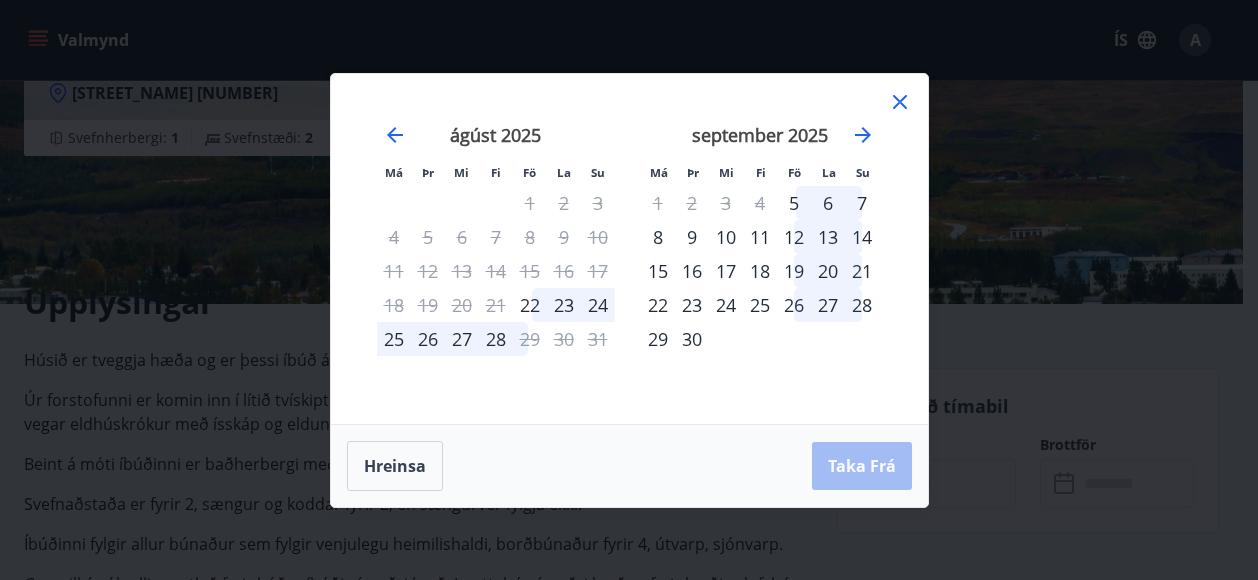 click 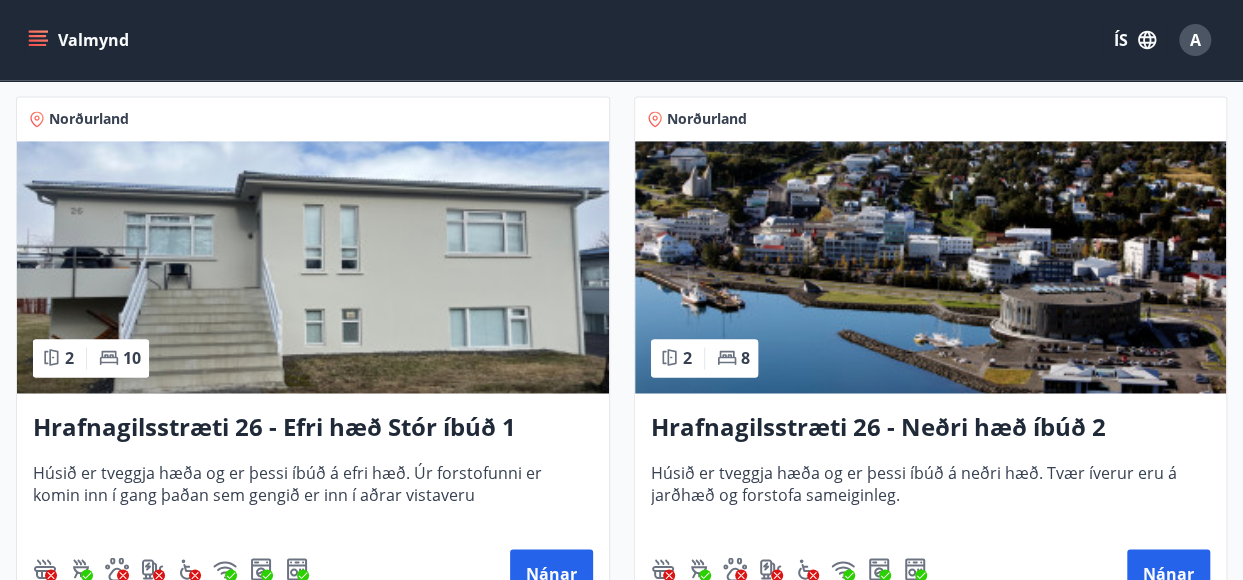 scroll, scrollTop: 1496, scrollLeft: 0, axis: vertical 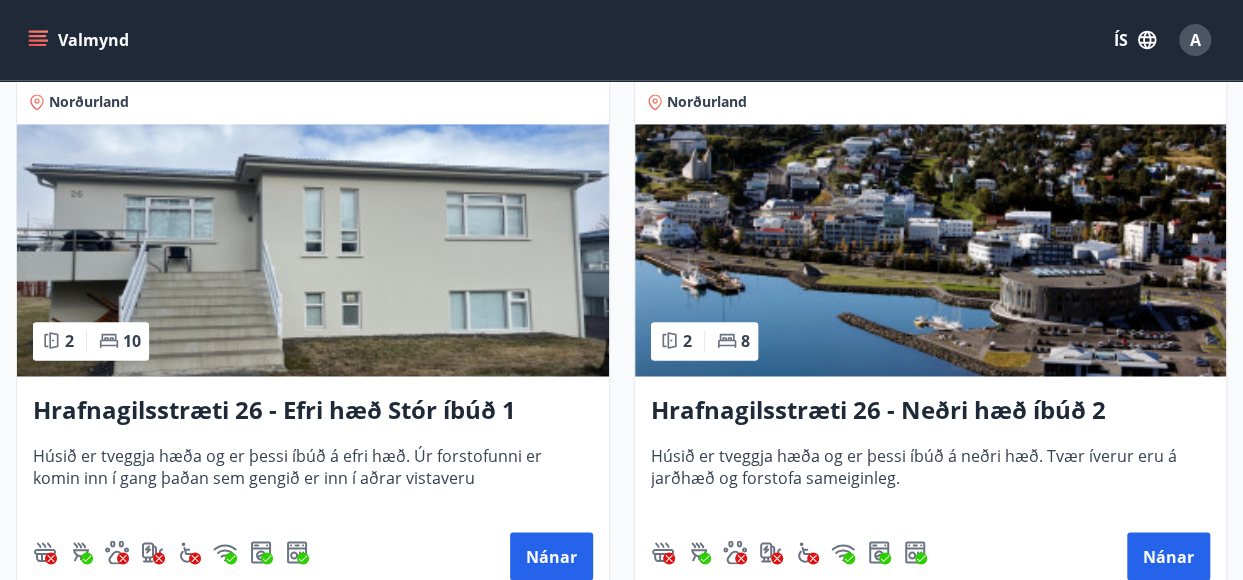 click at bounding box center (313, 250) 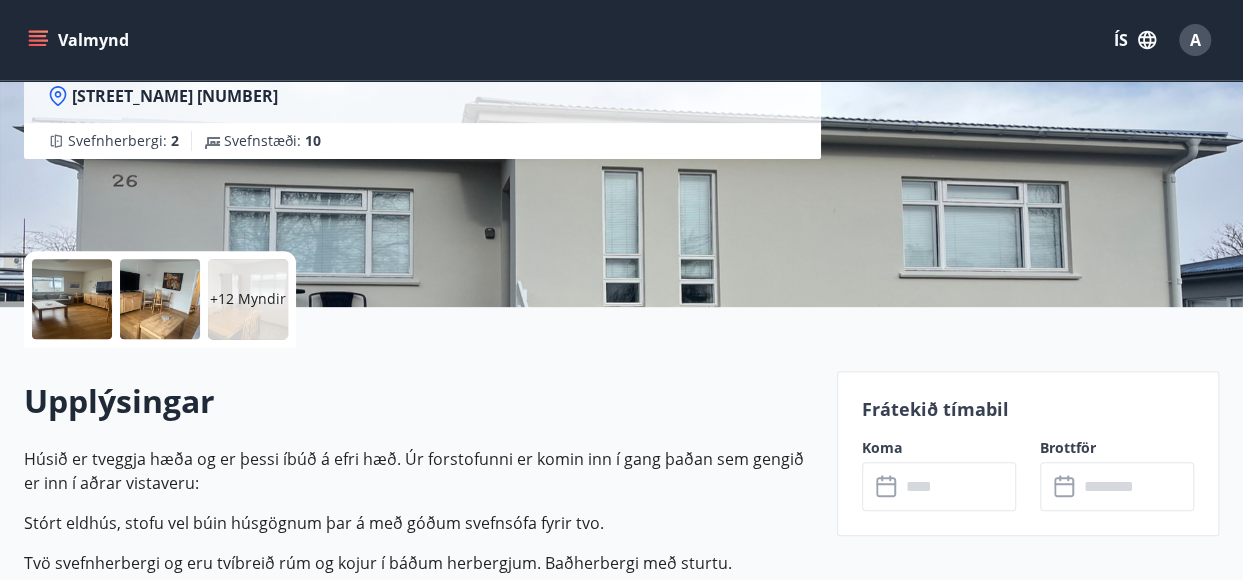 scroll, scrollTop: 394, scrollLeft: 0, axis: vertical 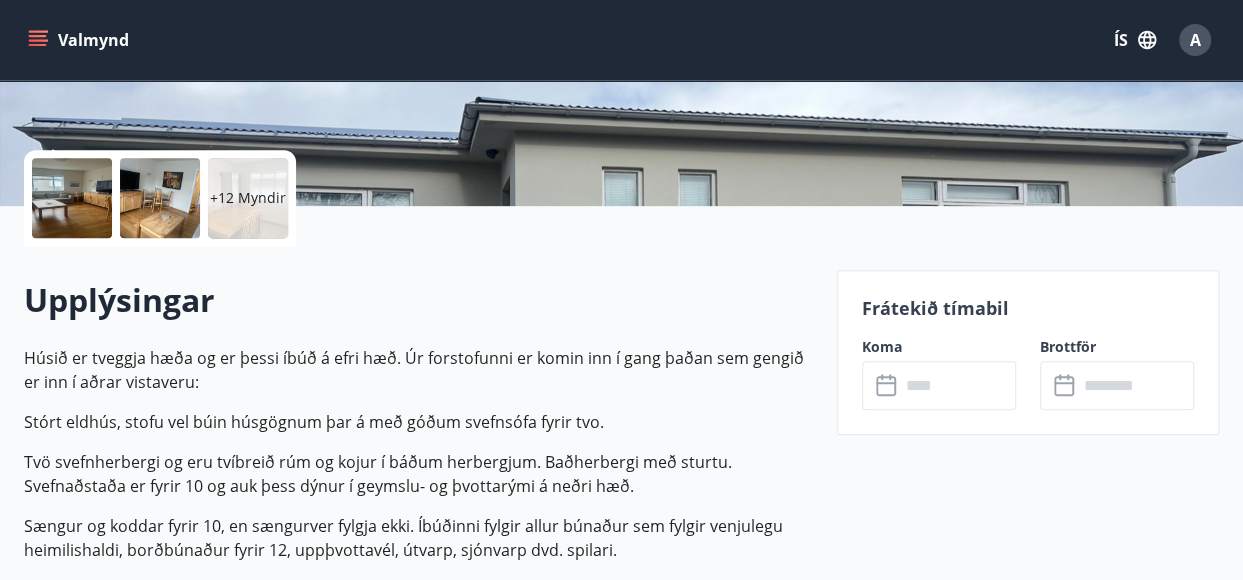 click at bounding box center (958, 385) 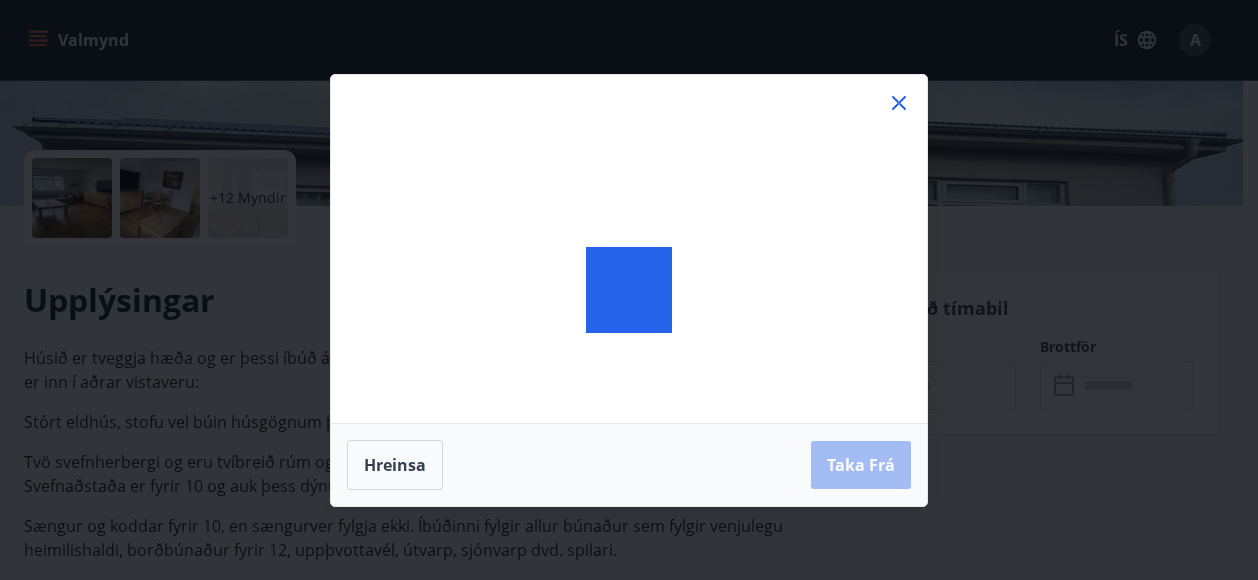 click on "Hreinsa Taka Frá" at bounding box center (629, 290) 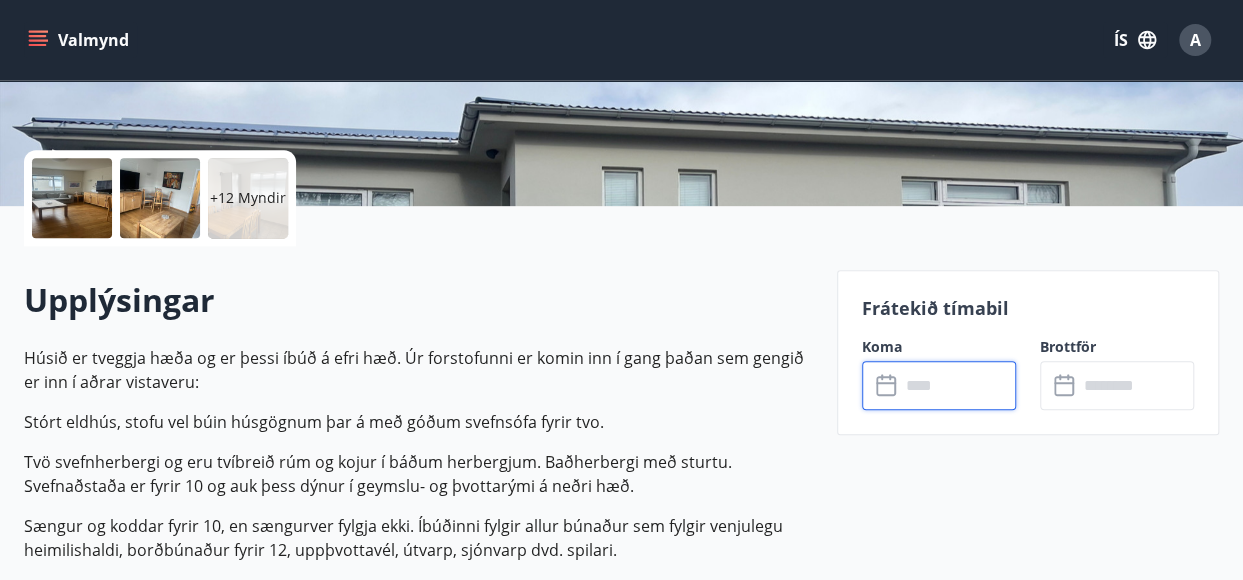 click at bounding box center (958, 385) 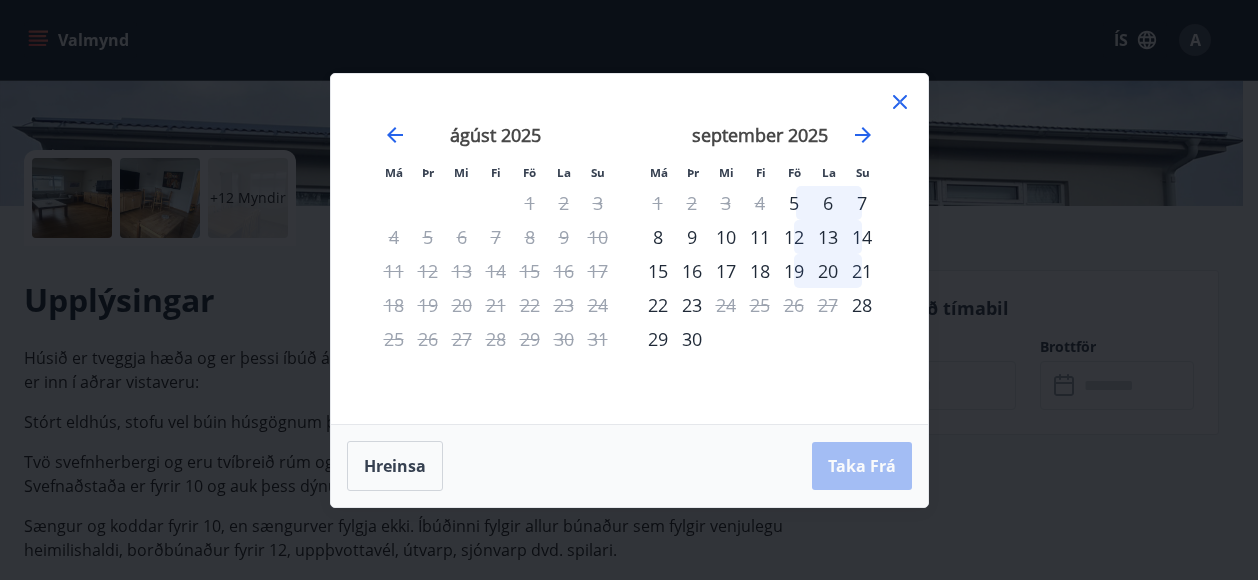click 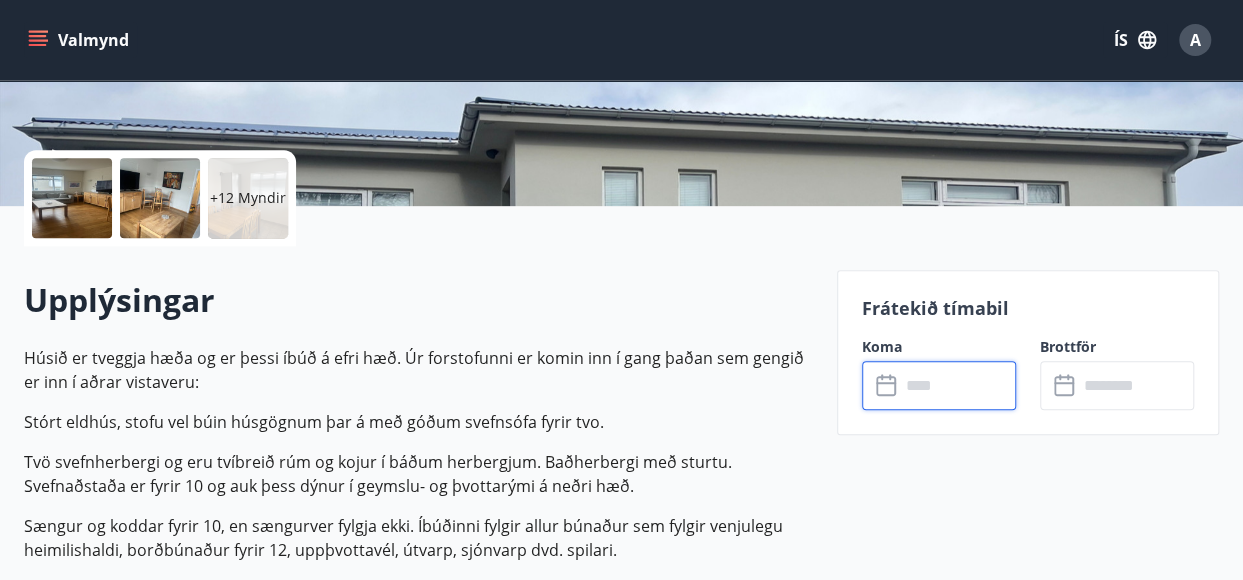 scroll, scrollTop: 0, scrollLeft: 0, axis: both 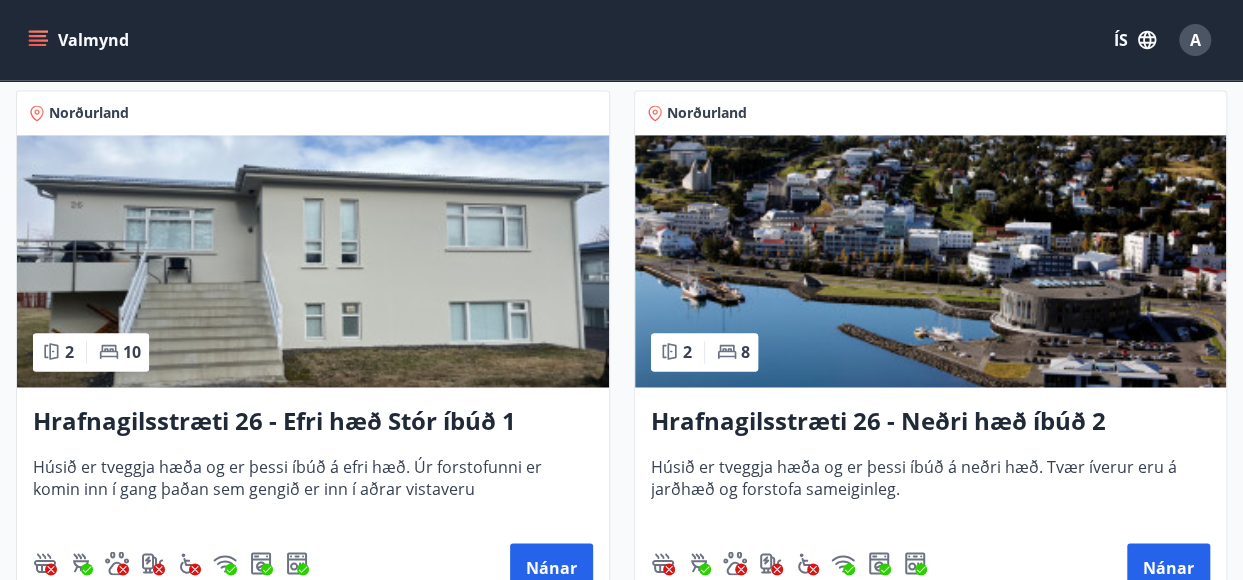 click at bounding box center (931, 261) 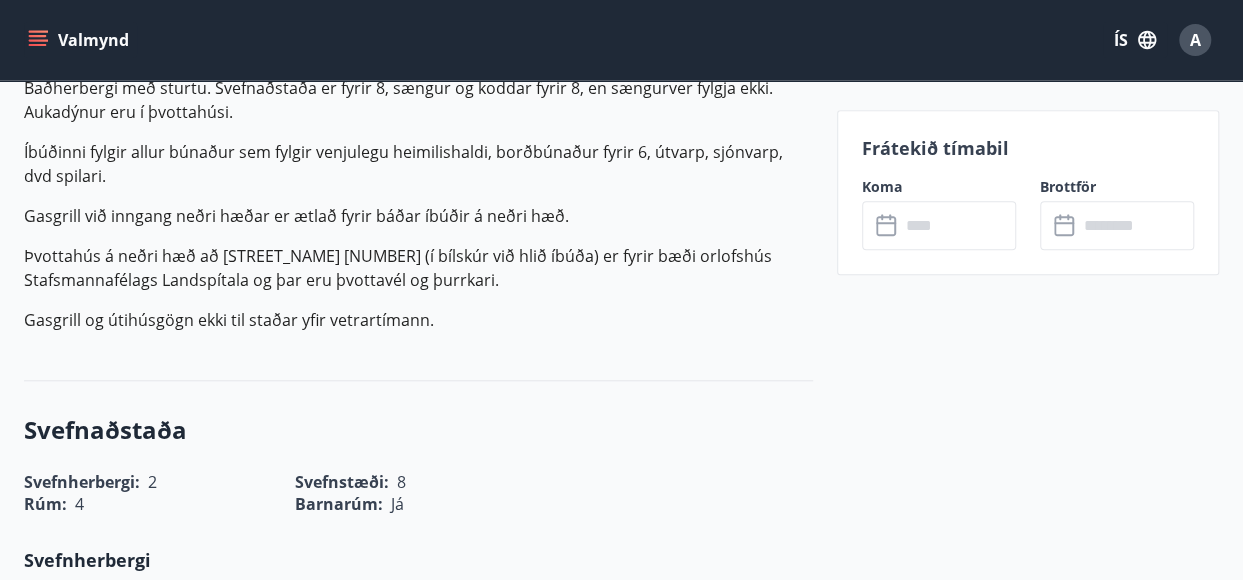 scroll, scrollTop: 807, scrollLeft: 0, axis: vertical 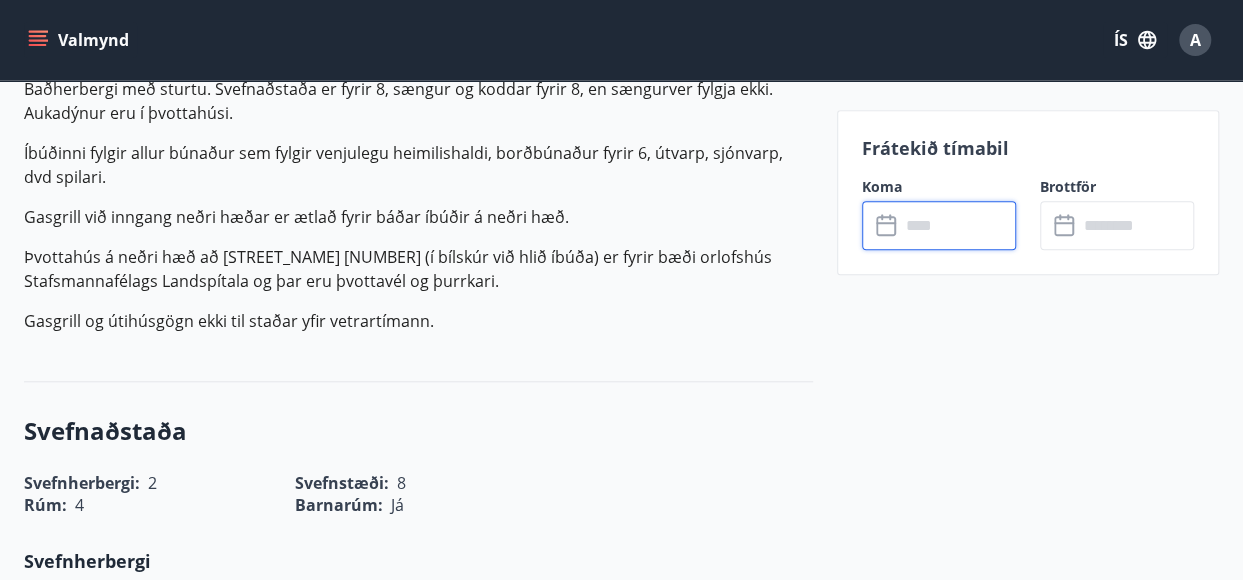 click at bounding box center [958, 225] 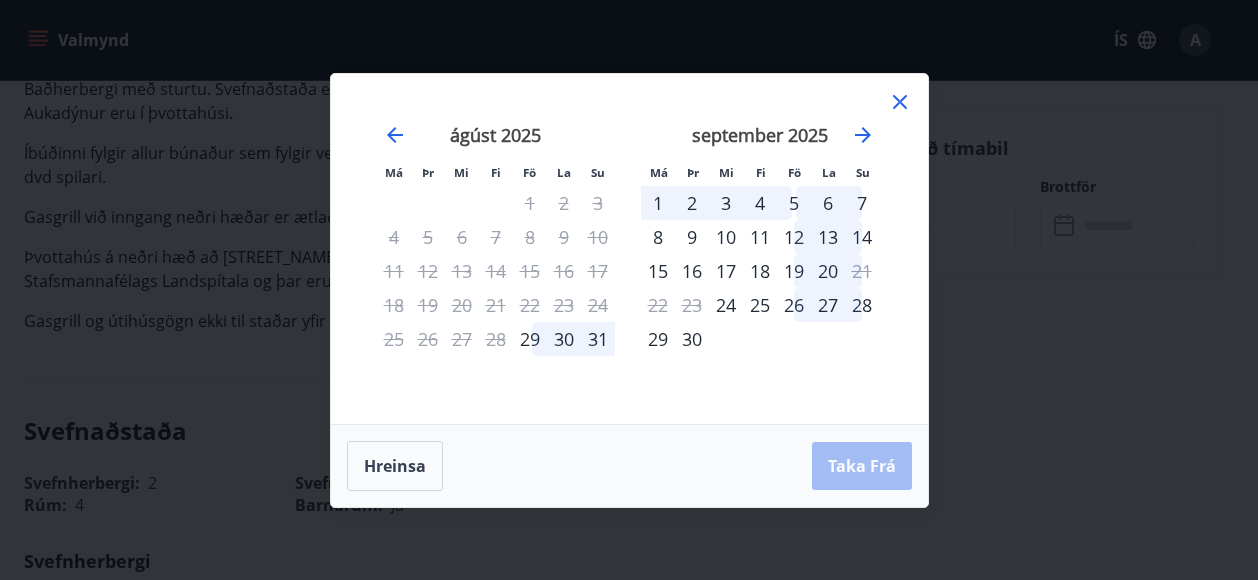 click 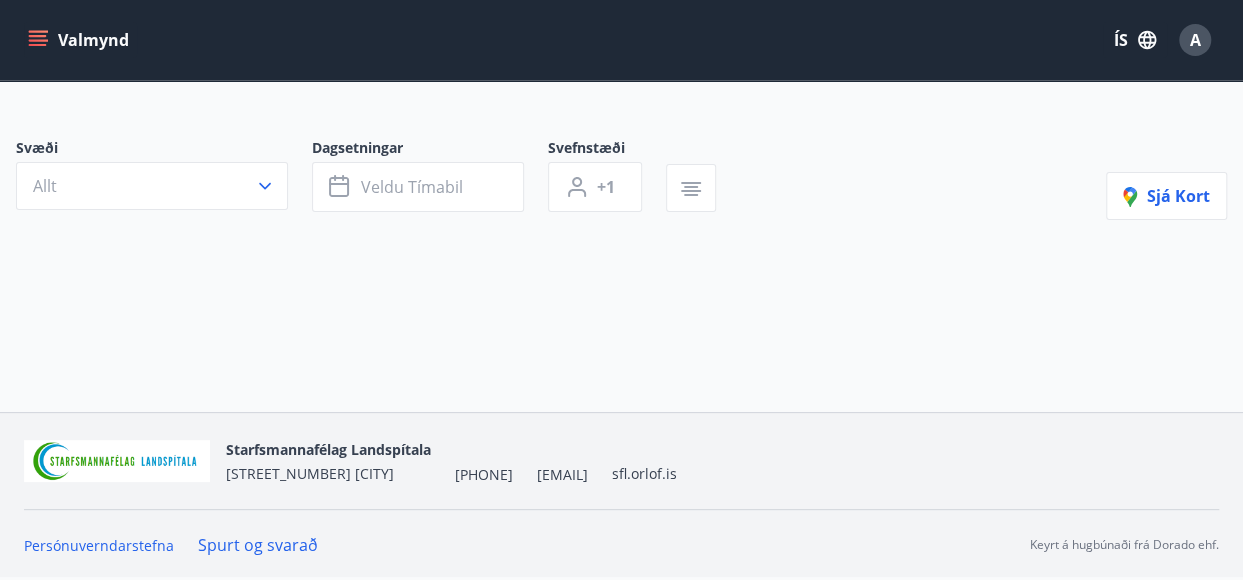 scroll, scrollTop: 0, scrollLeft: 0, axis: both 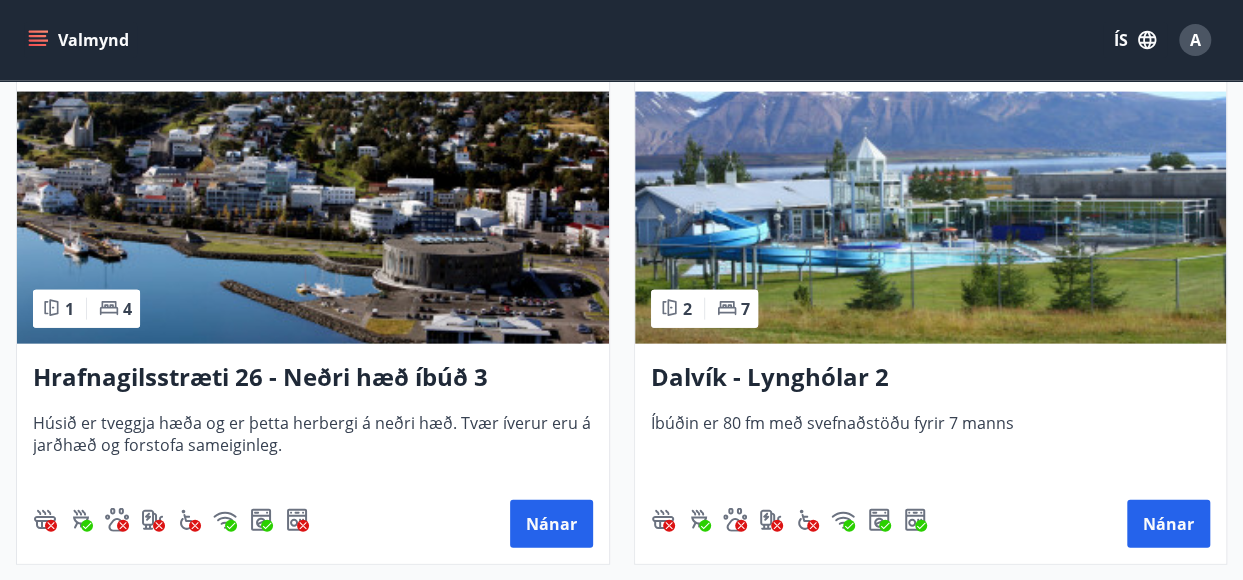 click at bounding box center [313, 218] 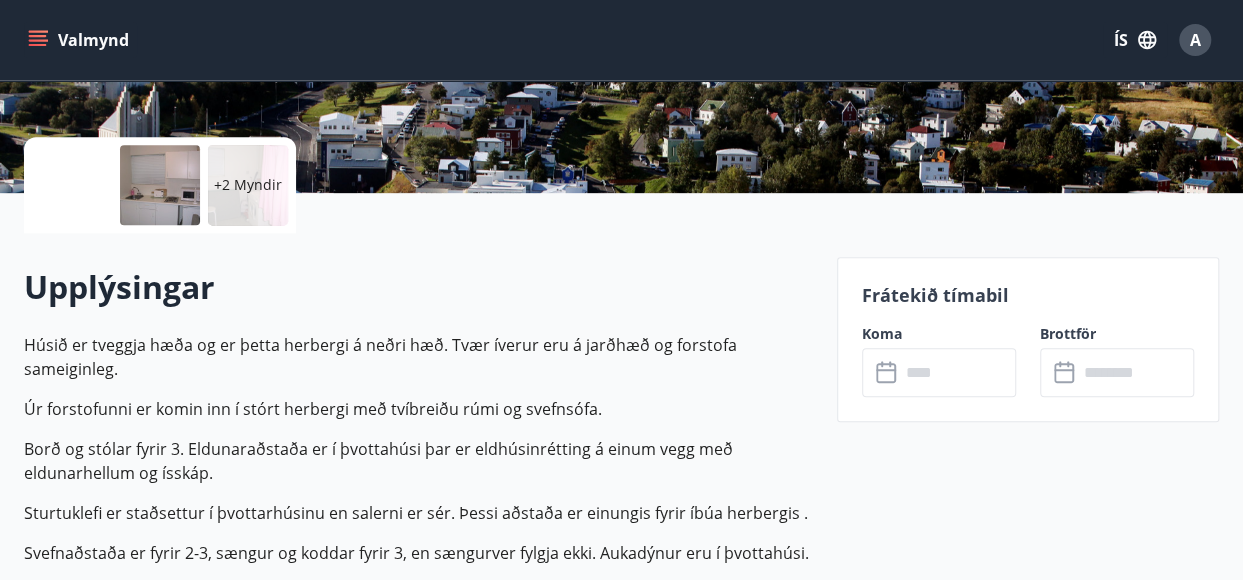 scroll, scrollTop: 410, scrollLeft: 0, axis: vertical 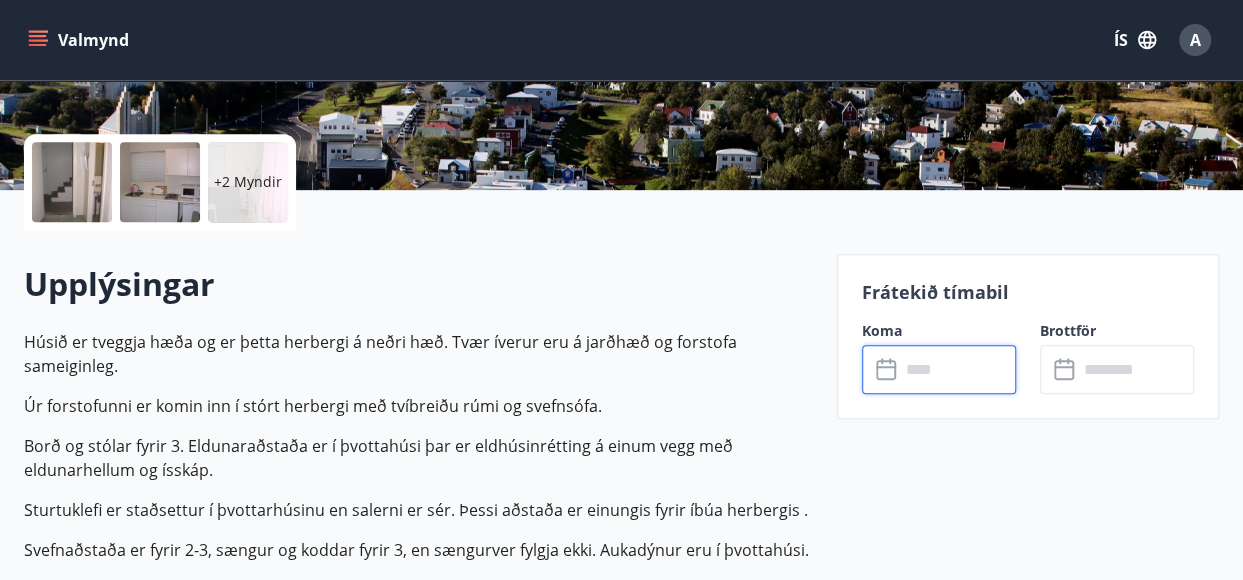 click at bounding box center (958, 369) 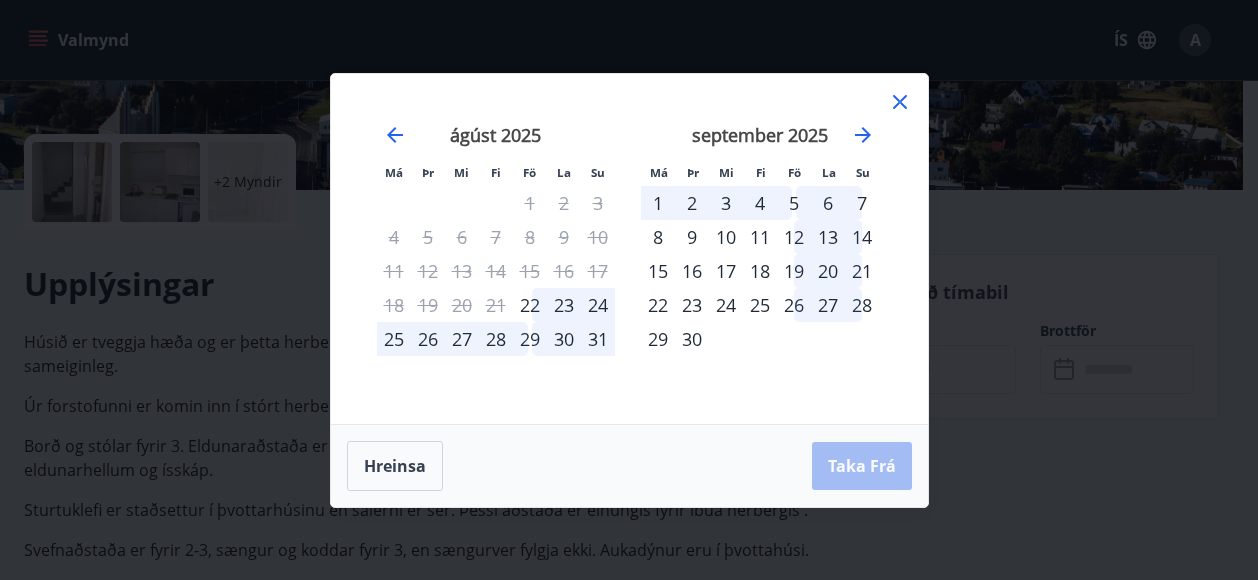 click 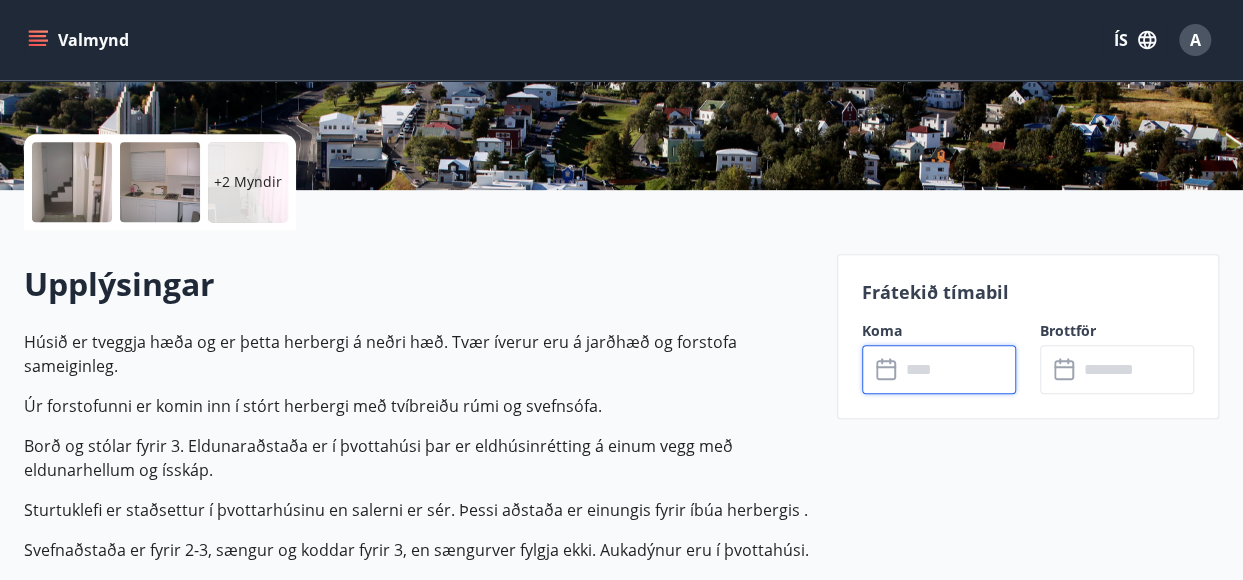 scroll, scrollTop: 0, scrollLeft: 0, axis: both 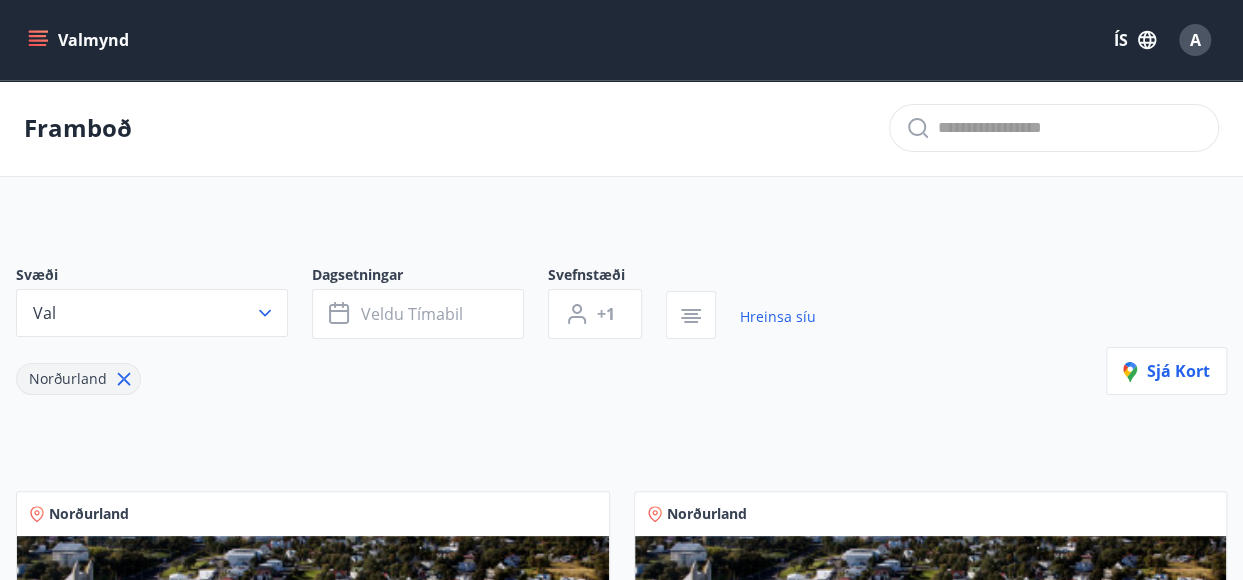 click on "Valmynd" at bounding box center [80, 40] 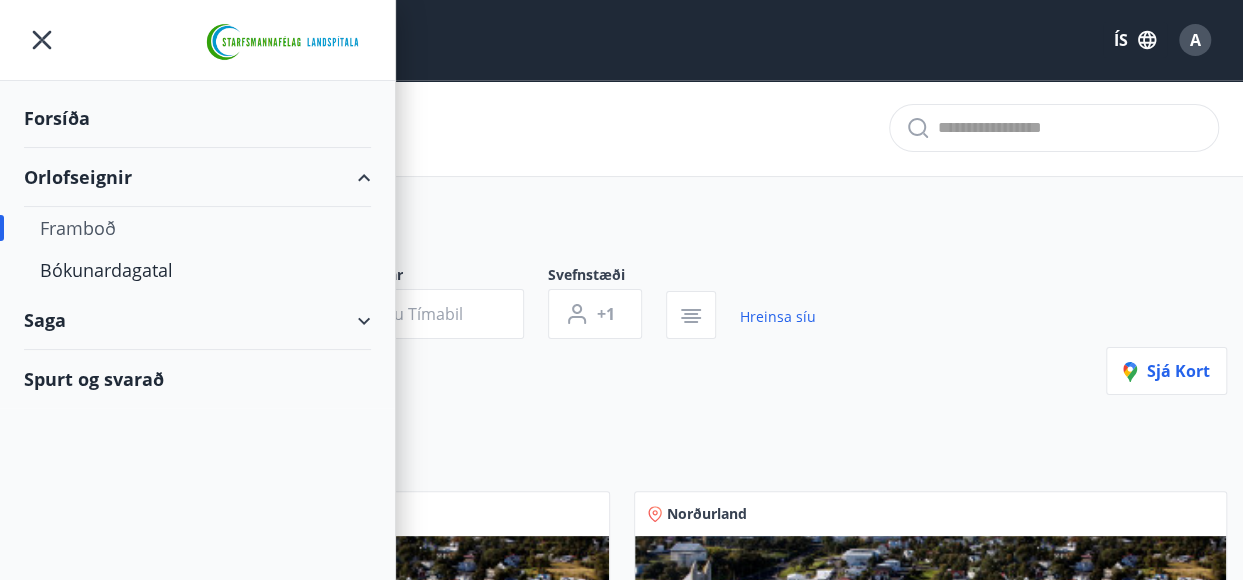 click on "Forsíða" at bounding box center (197, 118) 